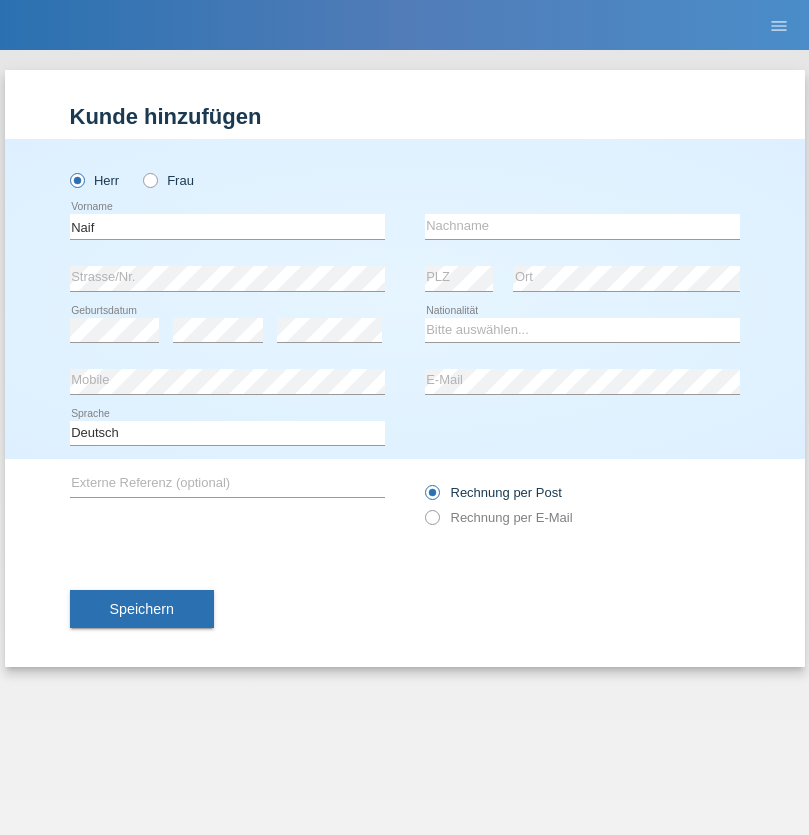 scroll, scrollTop: 0, scrollLeft: 0, axis: both 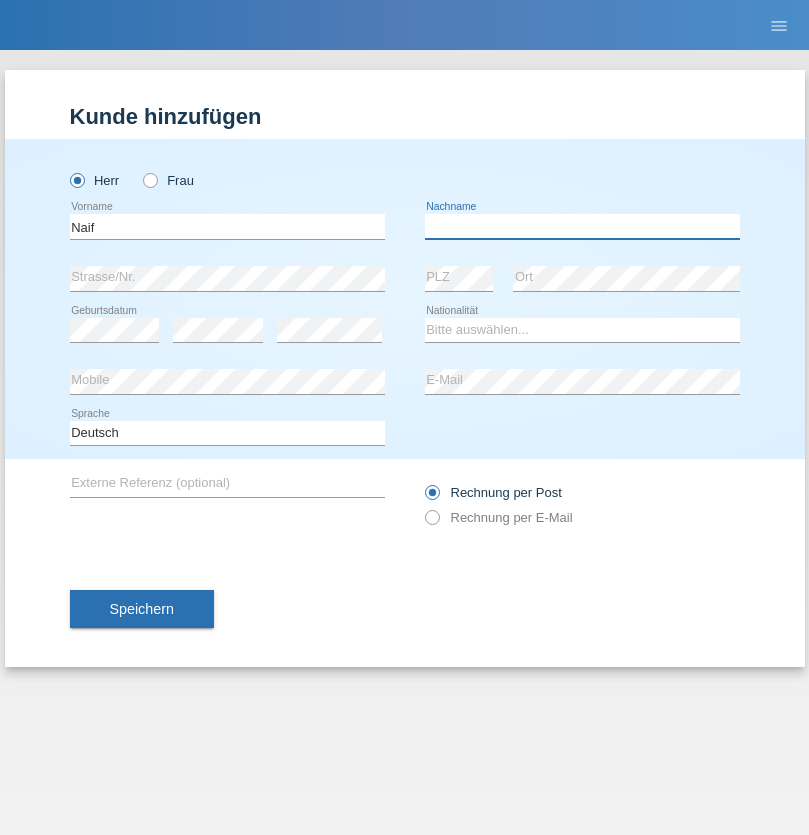 click at bounding box center [582, 226] 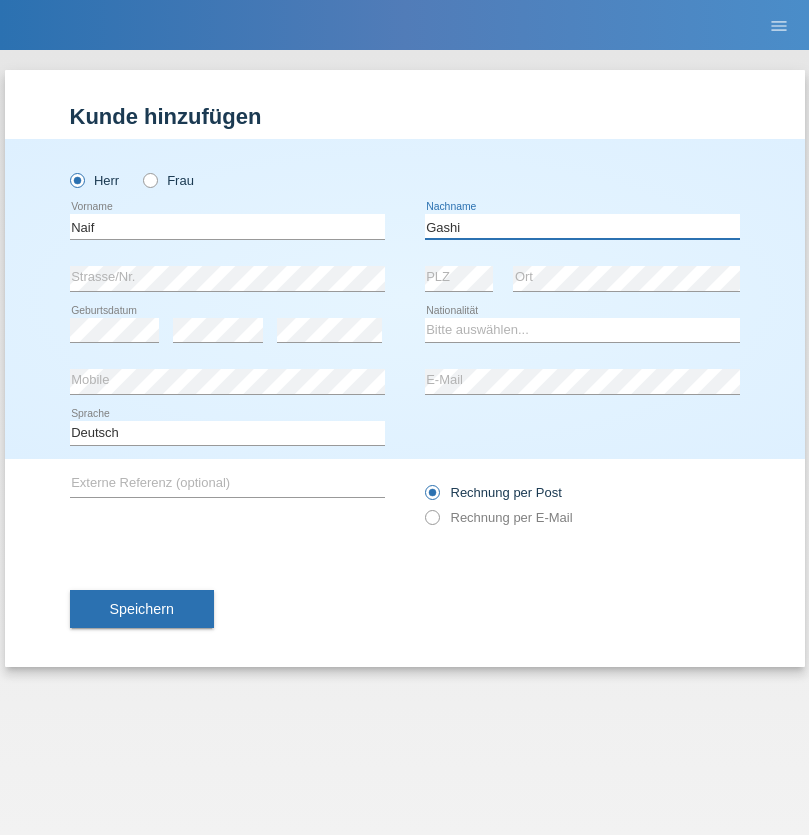 type on "Gashi" 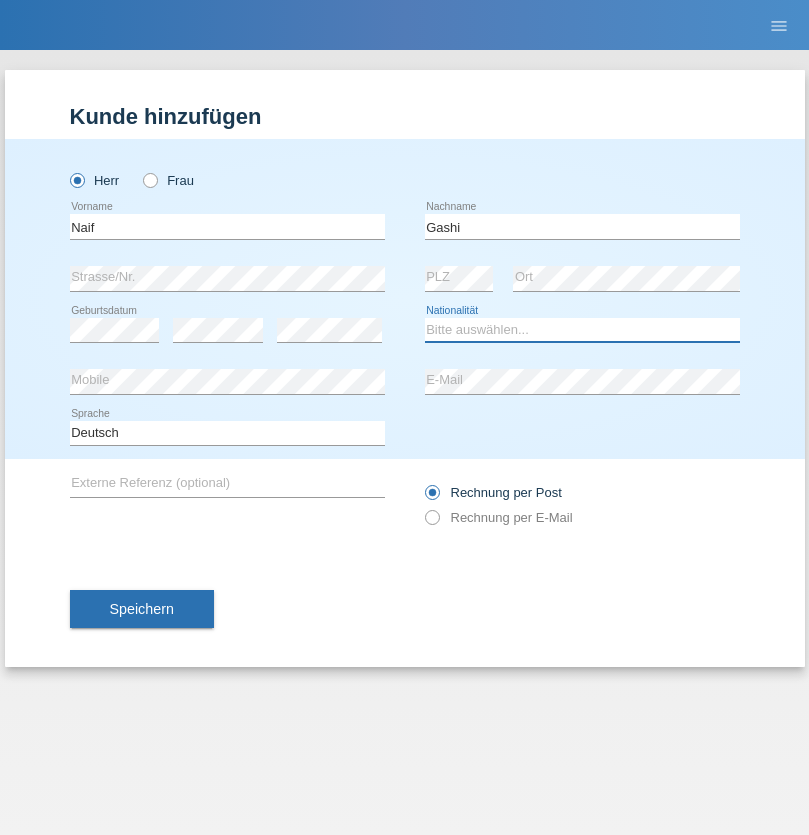 select on "CH" 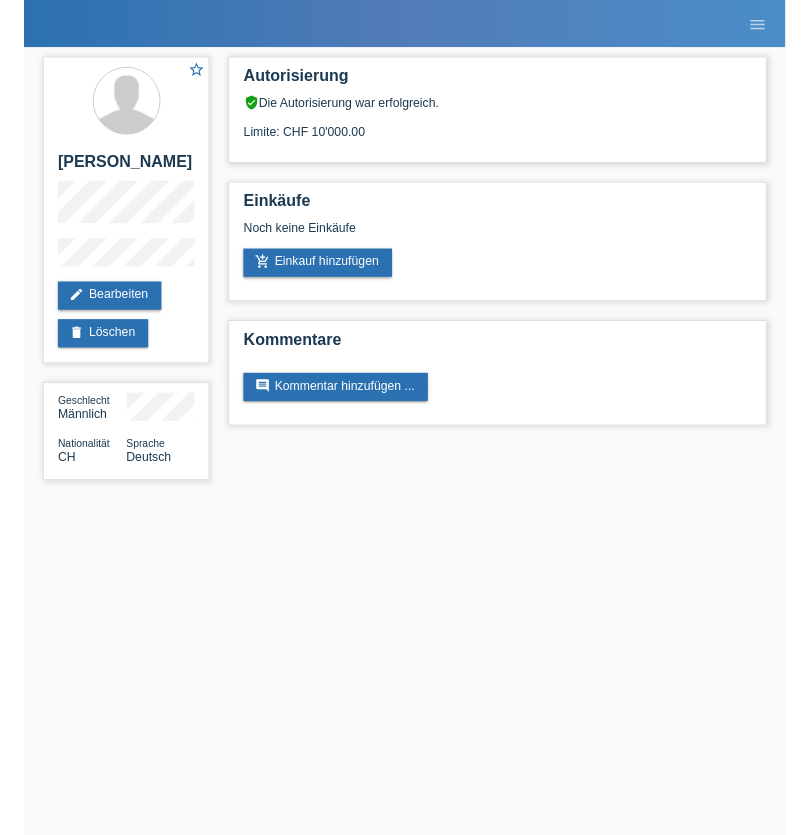 scroll, scrollTop: 0, scrollLeft: 0, axis: both 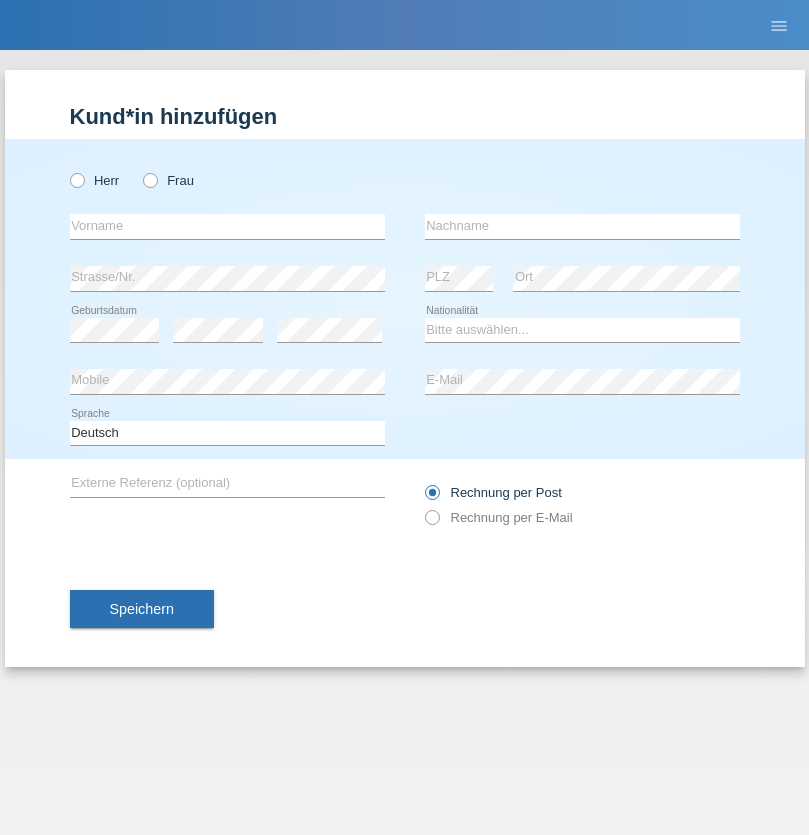 radio on "true" 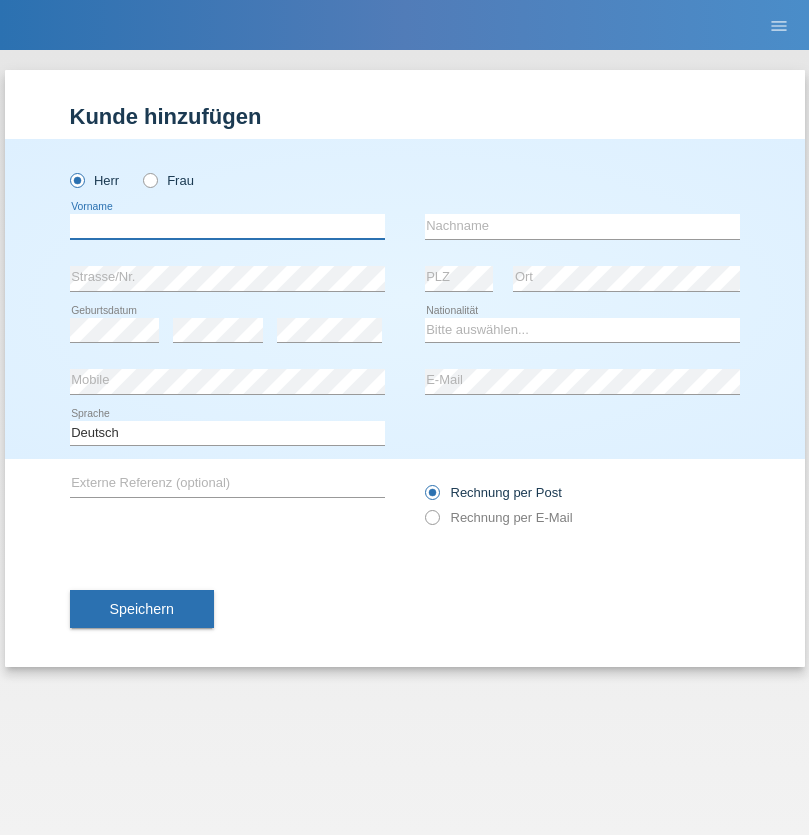click at bounding box center [227, 226] 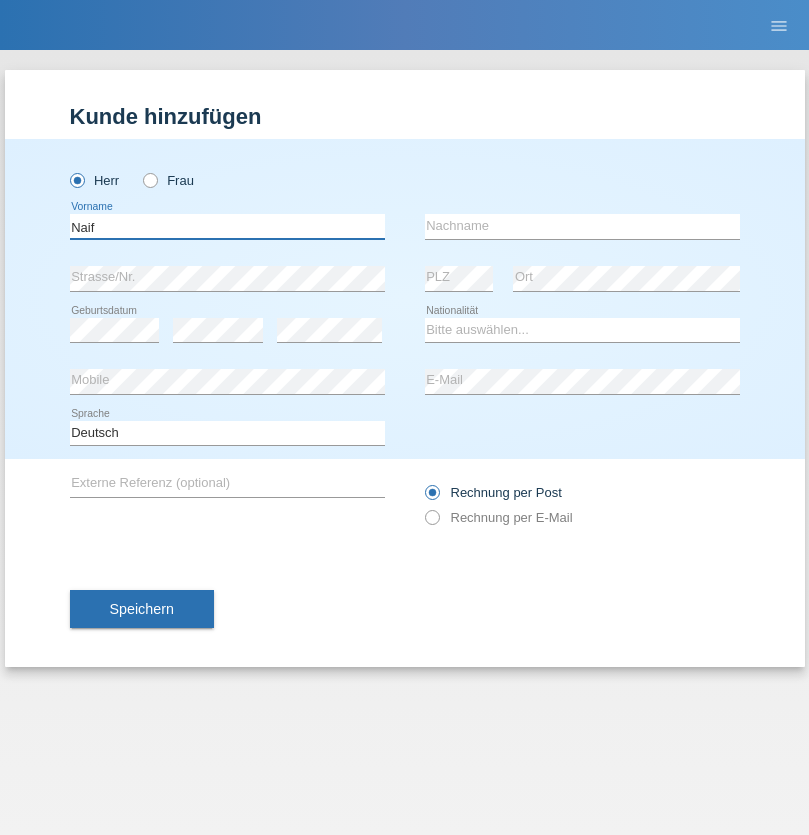 type on "Naif" 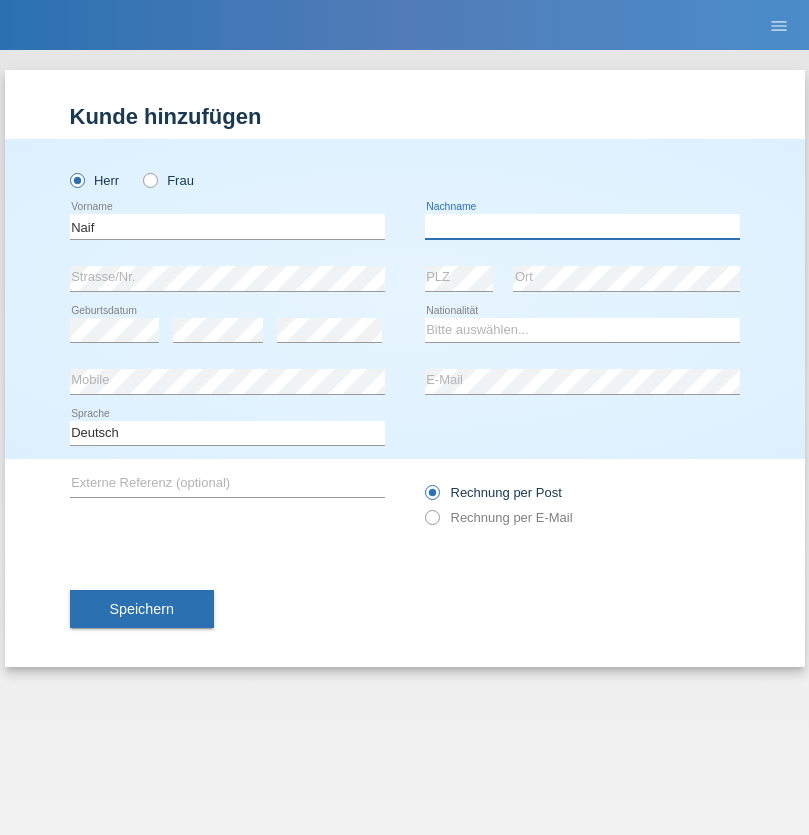 click at bounding box center (582, 226) 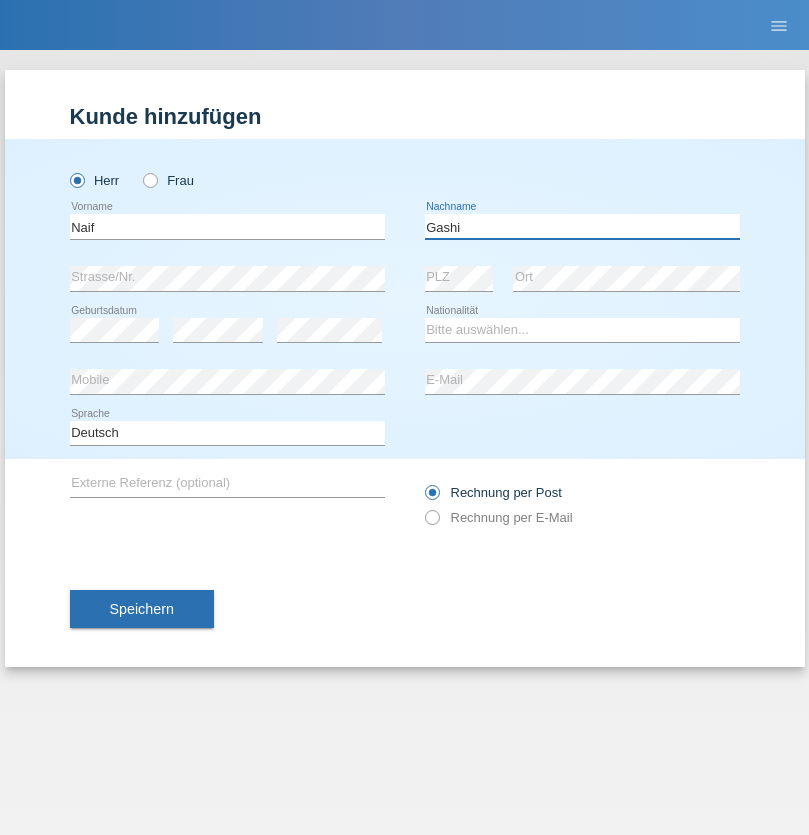 type on "Gashi" 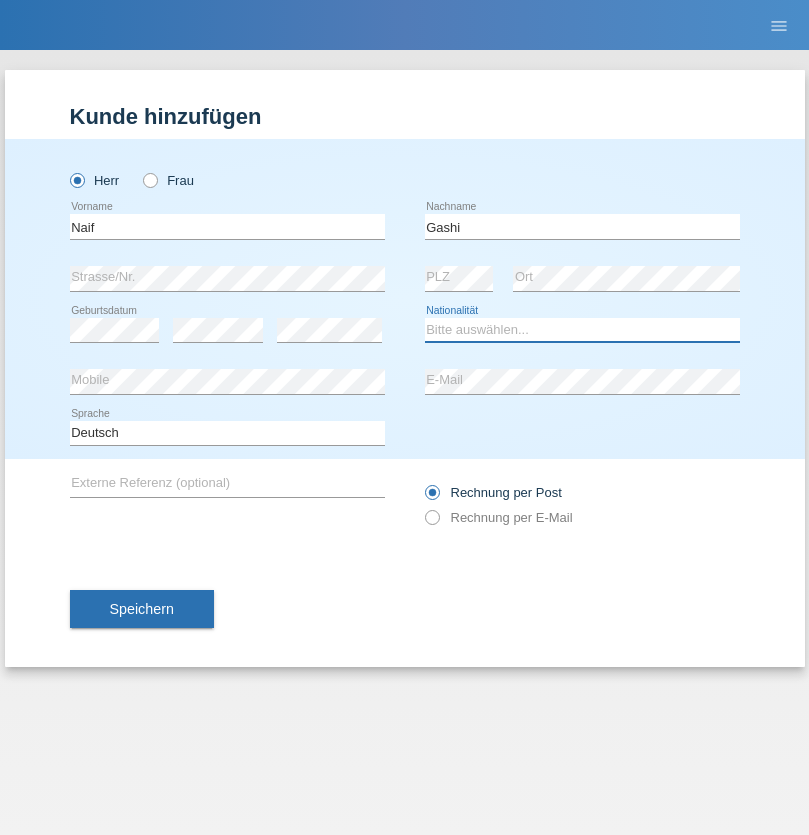 select on "CH" 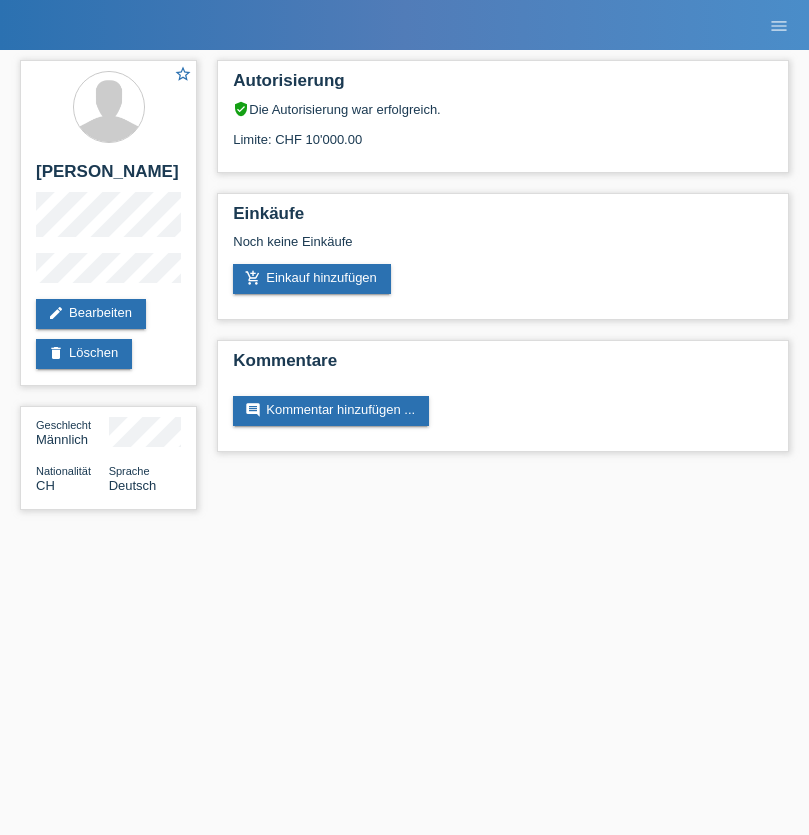 scroll, scrollTop: 0, scrollLeft: 0, axis: both 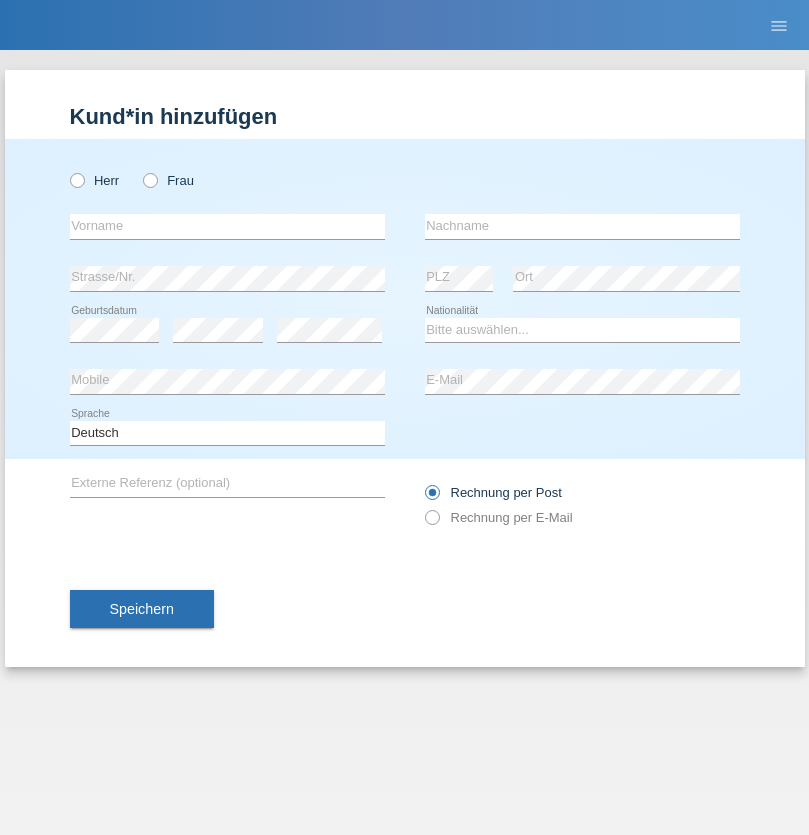 radio on "true" 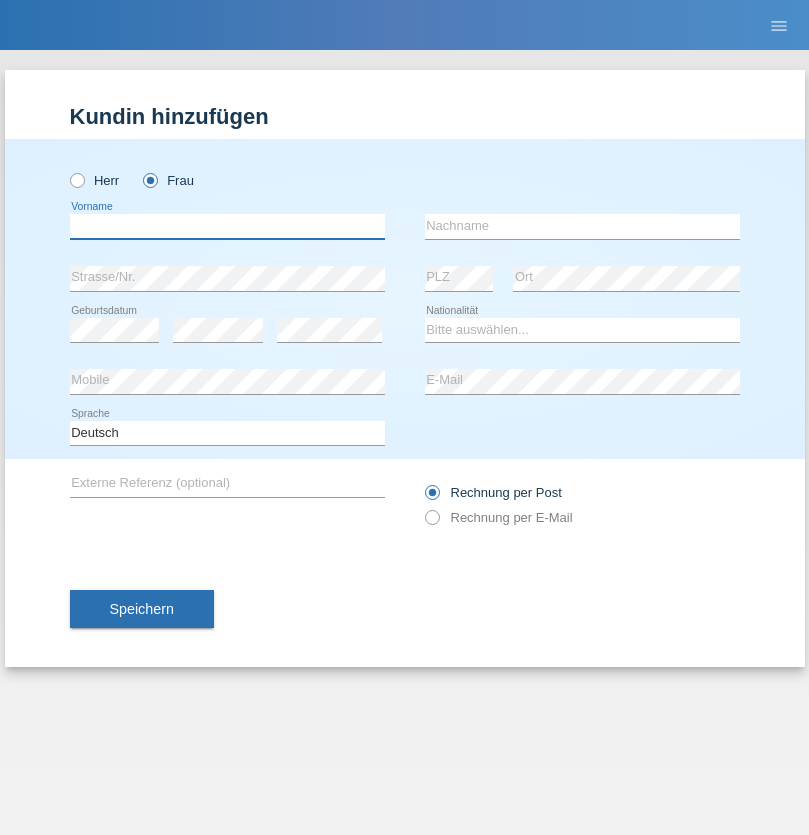 click at bounding box center (227, 226) 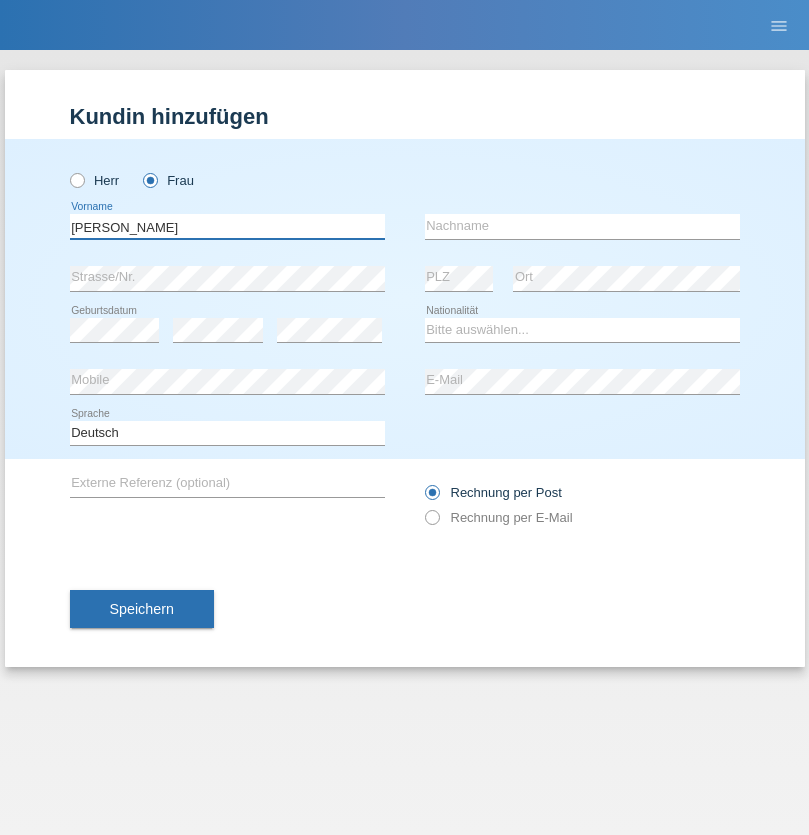 type on "[PERSON_NAME]" 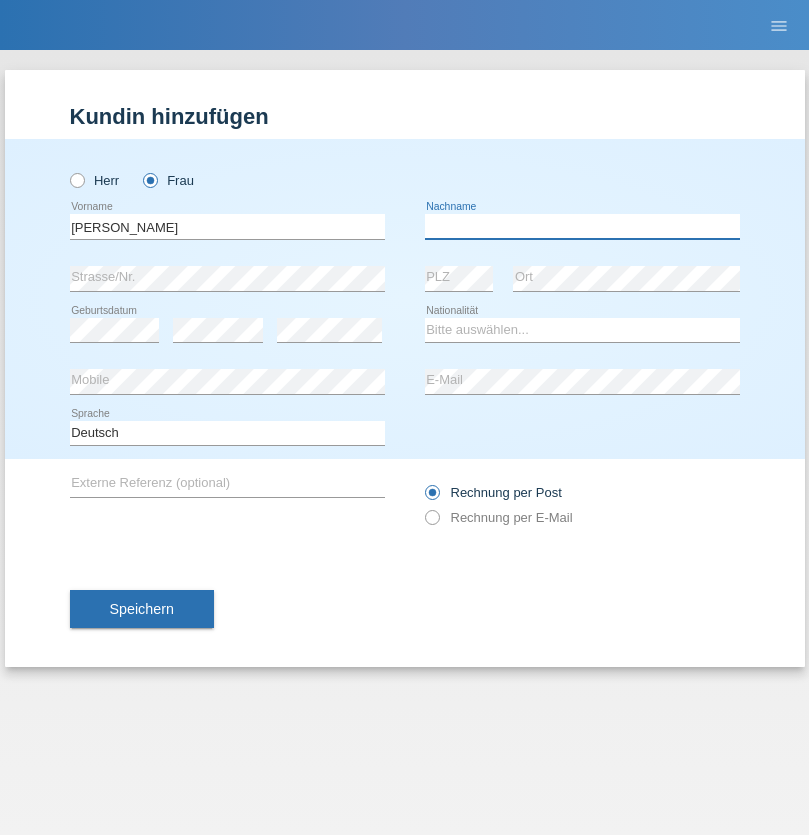 click at bounding box center (582, 226) 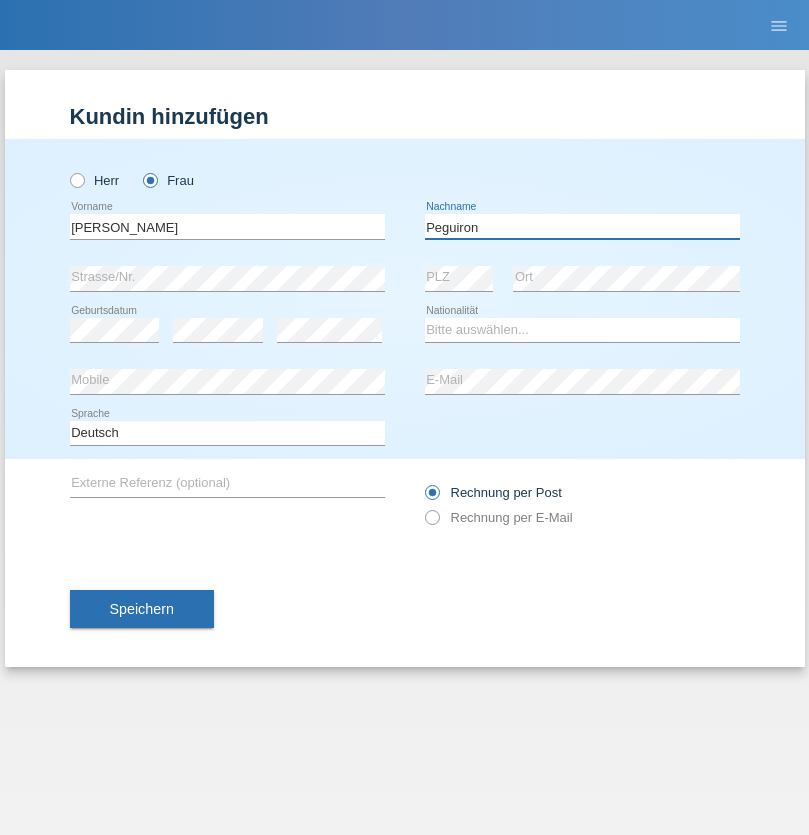 type on "Peguiron" 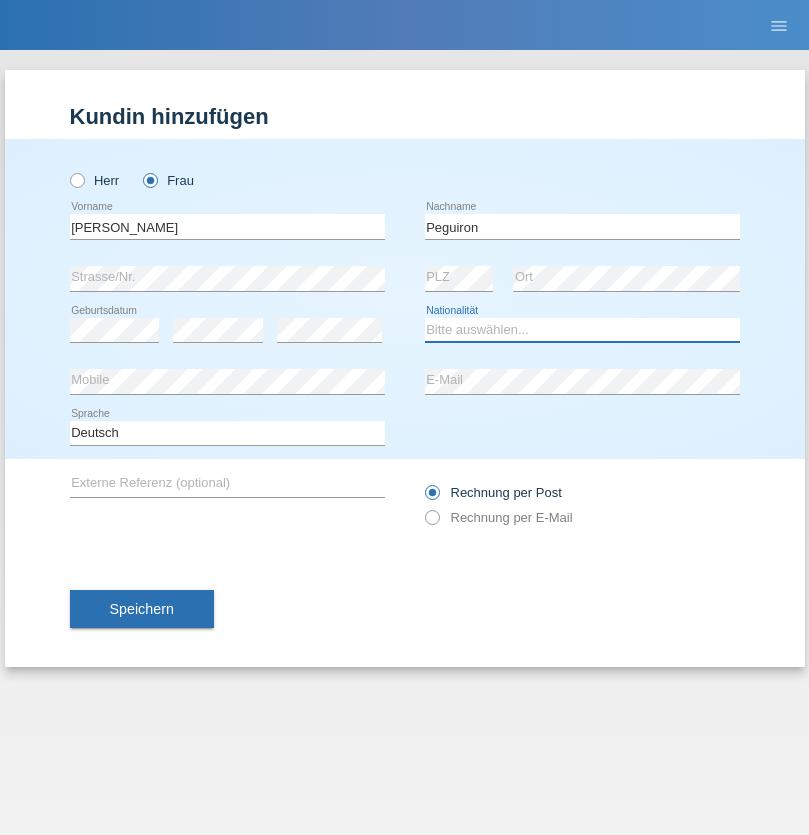 select on "CH" 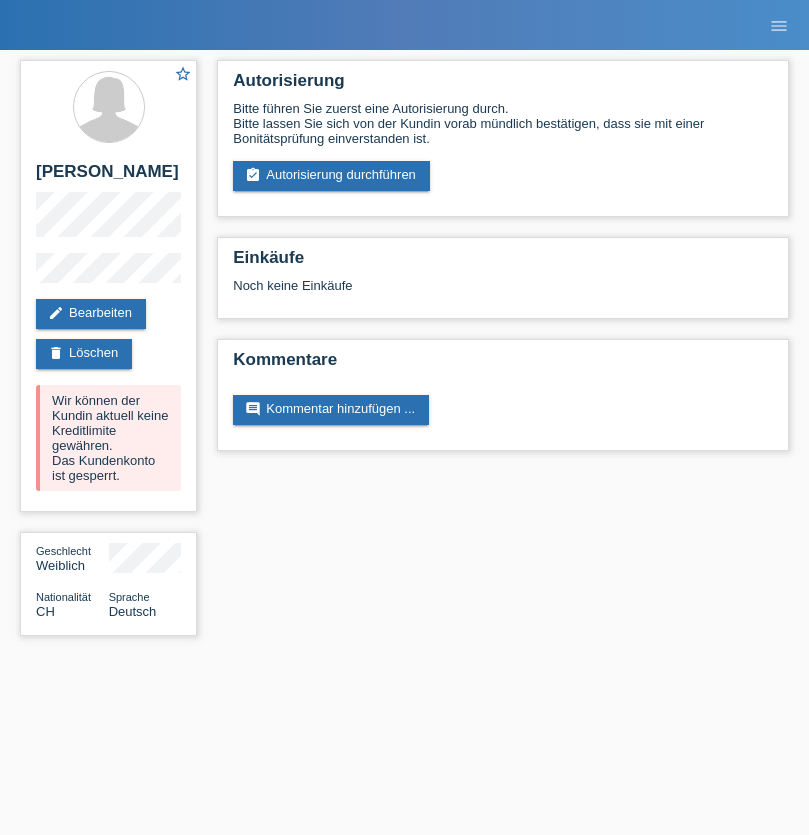 scroll, scrollTop: 0, scrollLeft: 0, axis: both 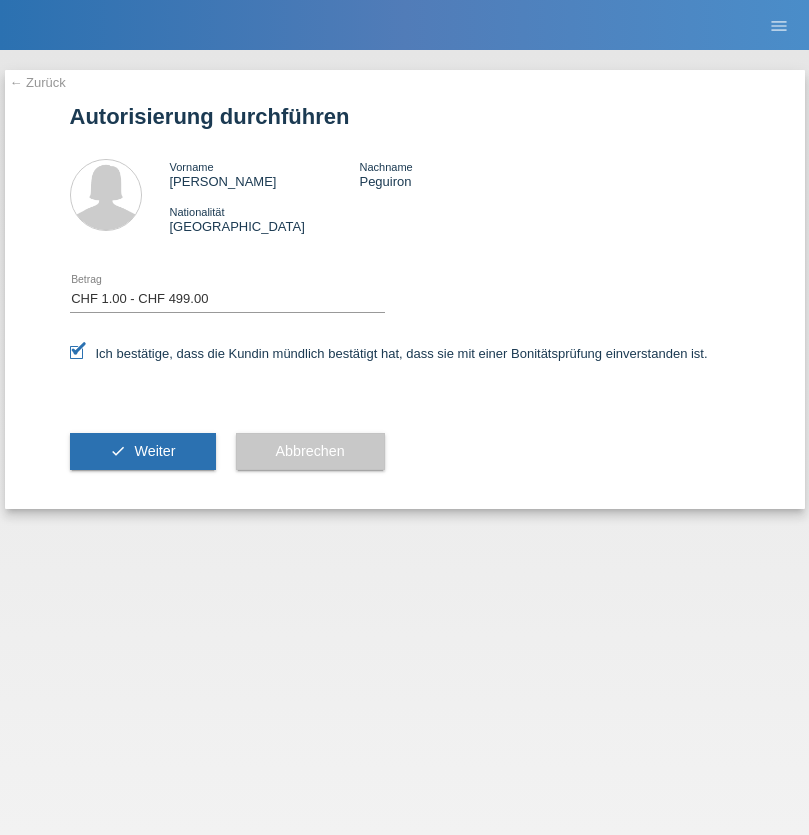 select on "1" 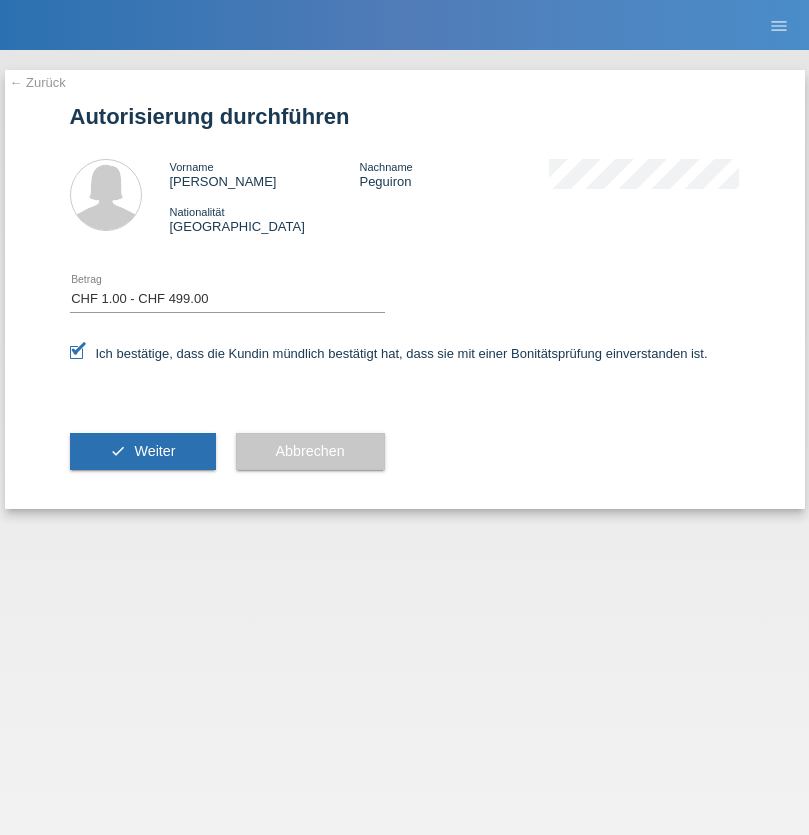scroll, scrollTop: 0, scrollLeft: 0, axis: both 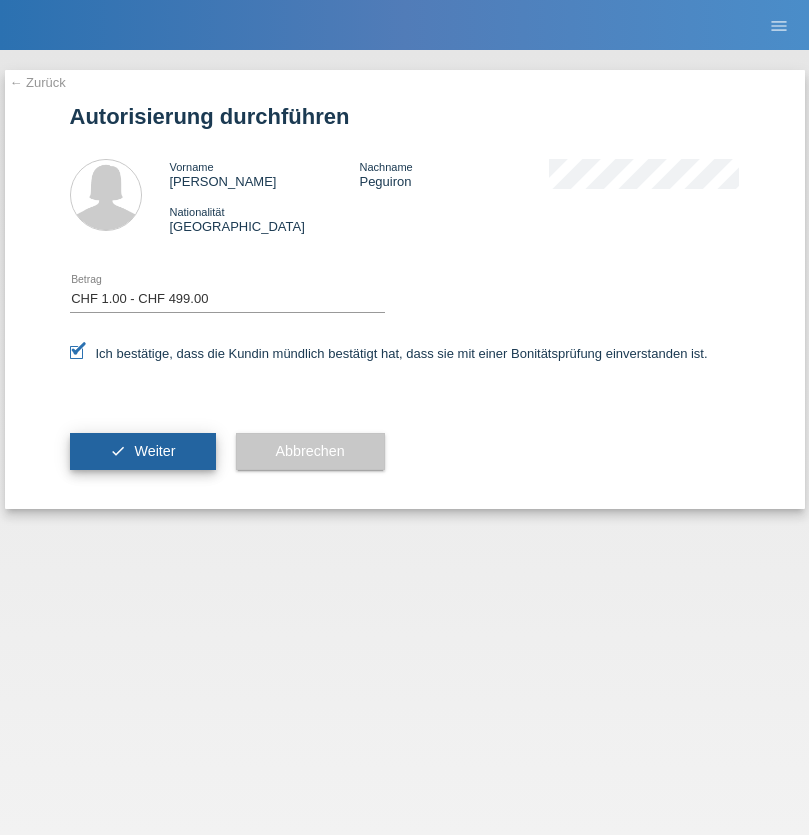 click on "Weiter" at bounding box center (154, 451) 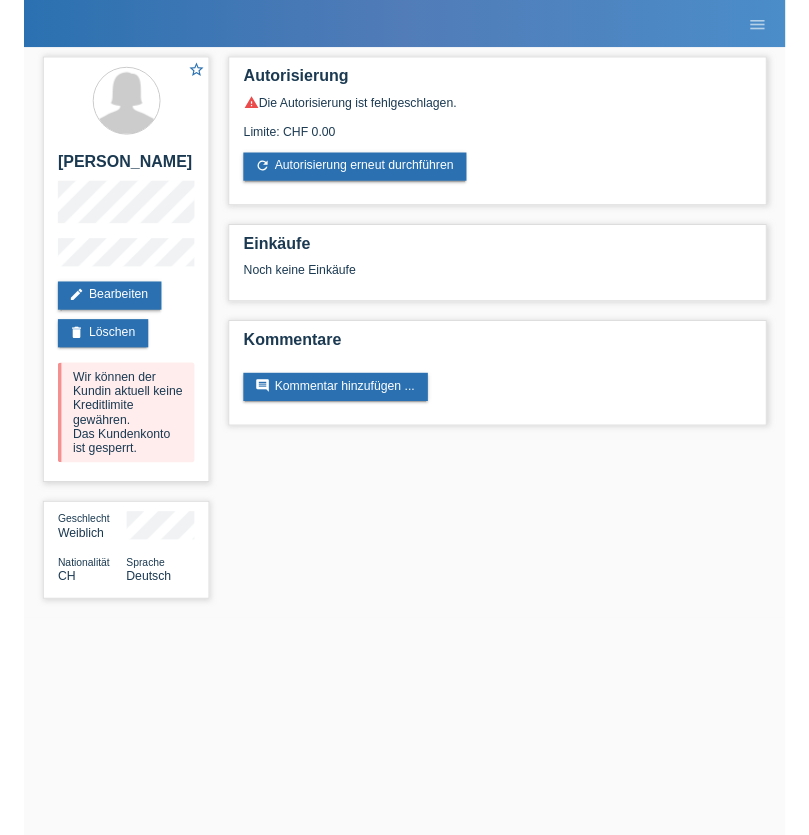 scroll, scrollTop: 0, scrollLeft: 0, axis: both 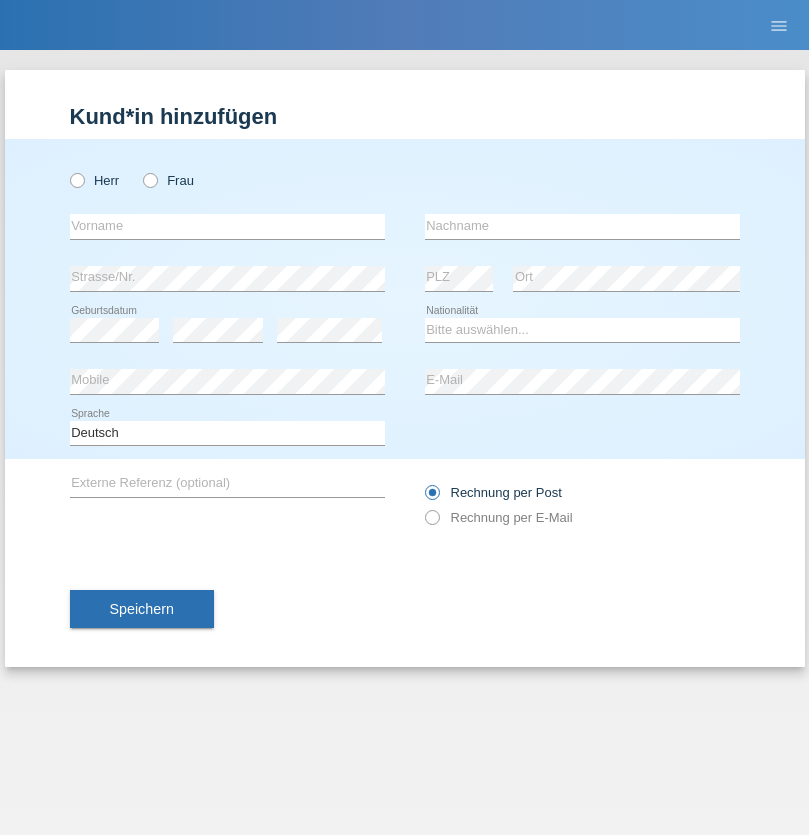 radio on "true" 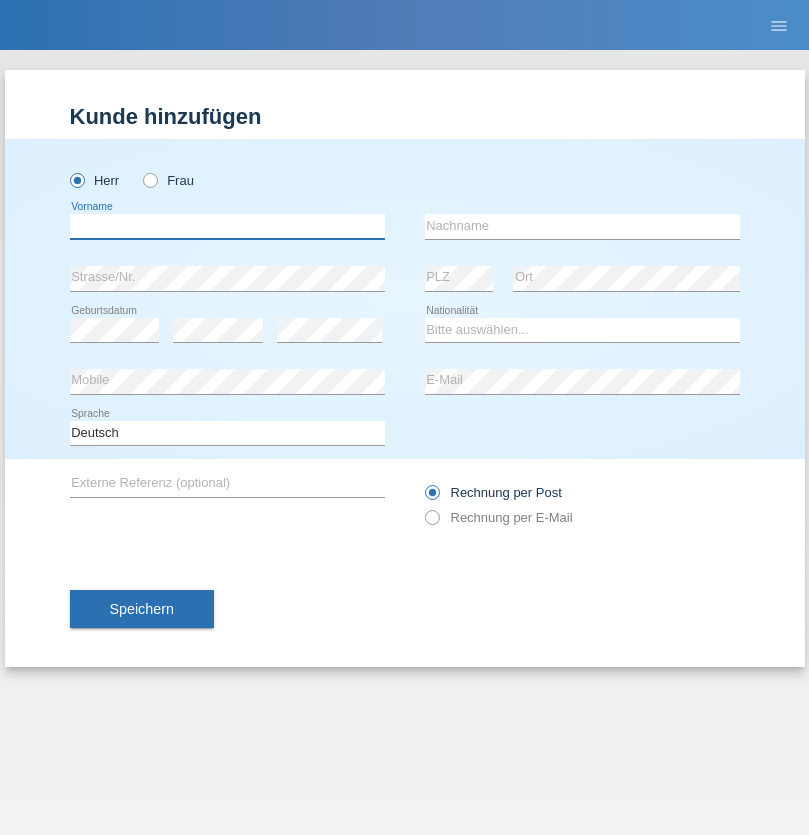click at bounding box center [227, 226] 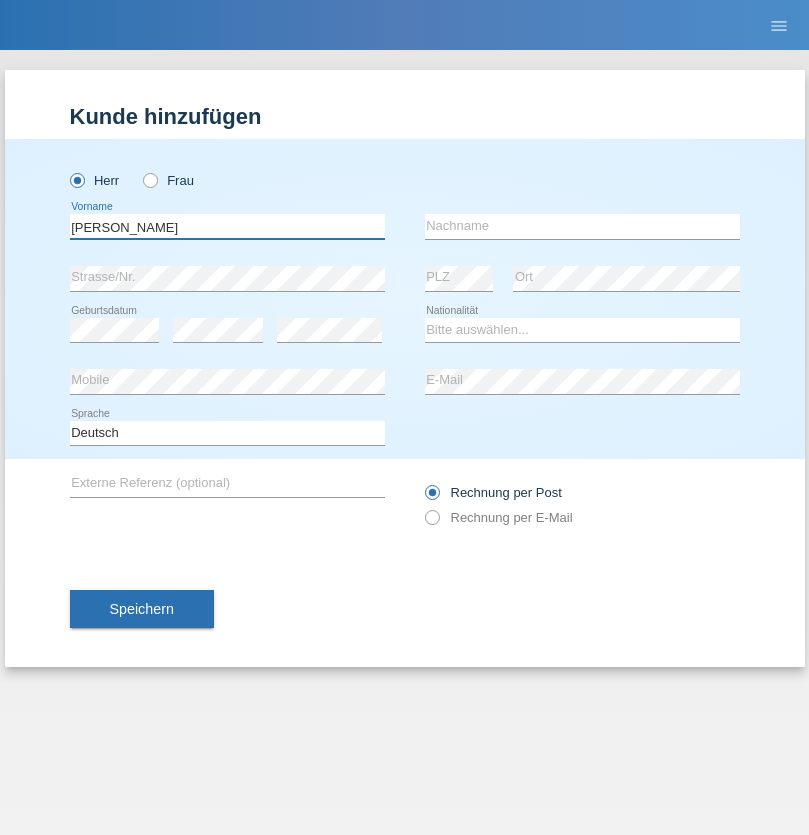 type on "[PERSON_NAME]" 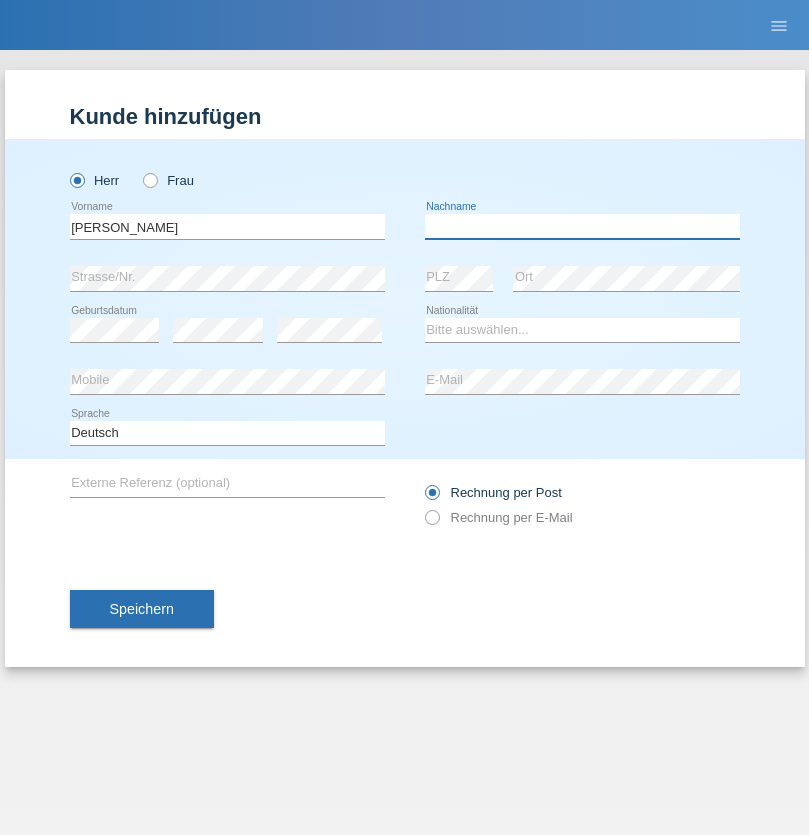 click at bounding box center (582, 226) 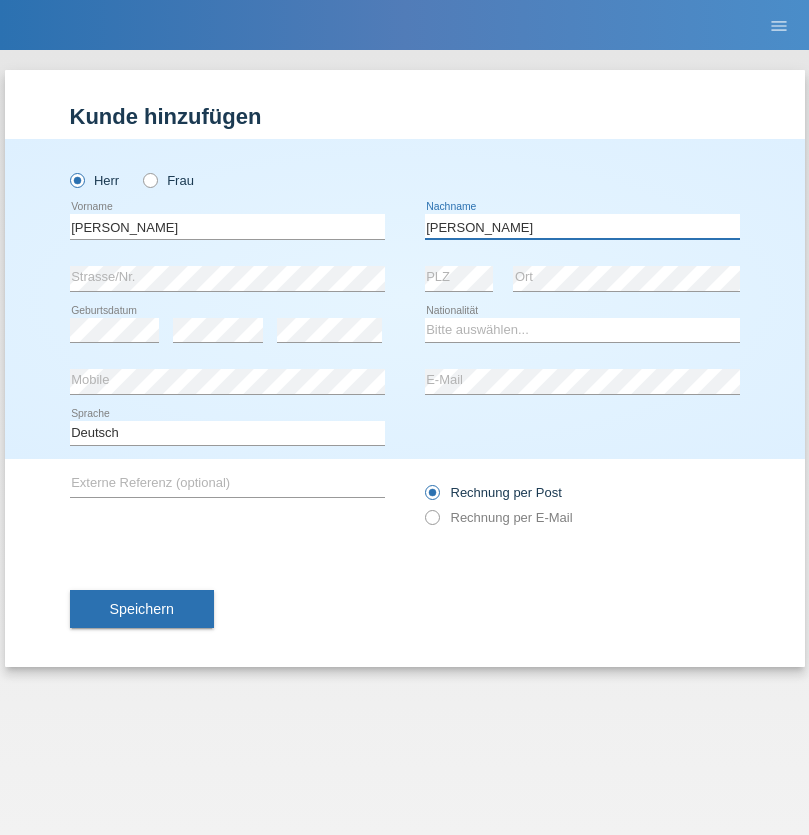 type on "[PERSON_NAME] [PERSON_NAME]" 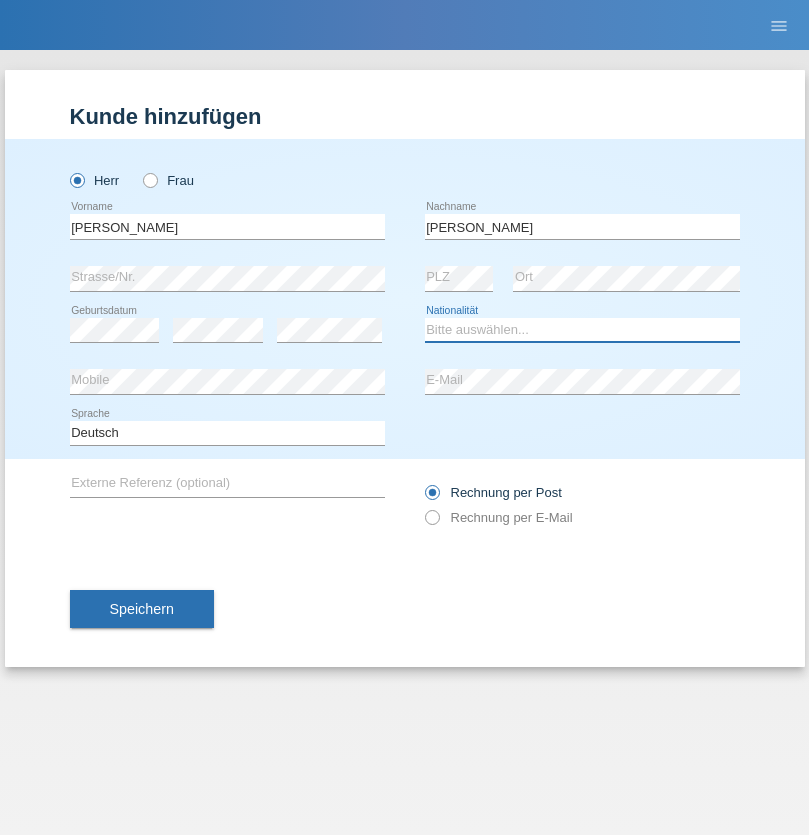 select on "PT" 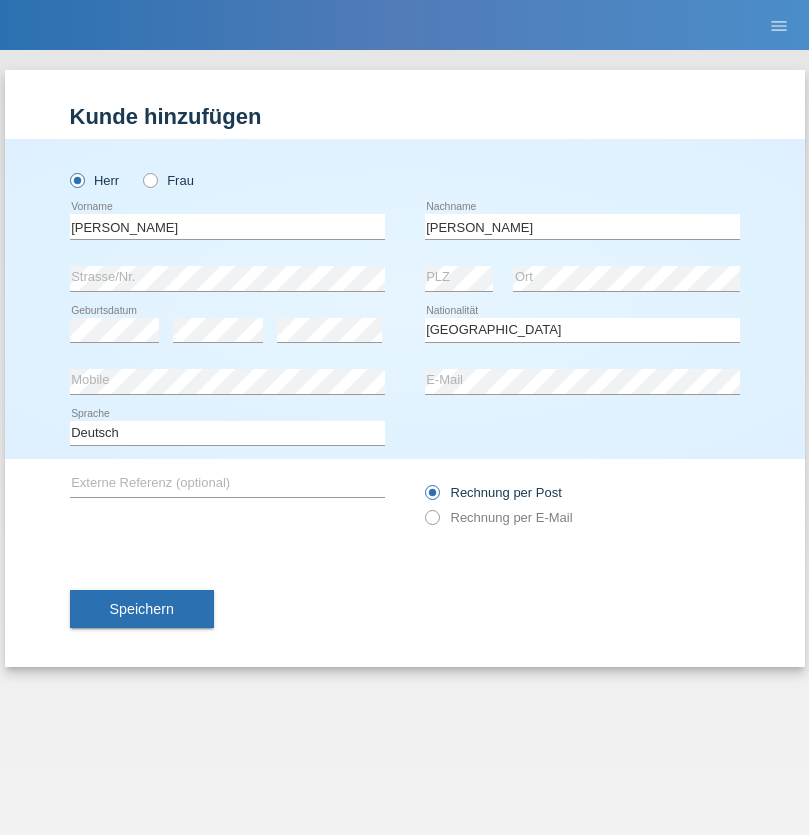 select on "C" 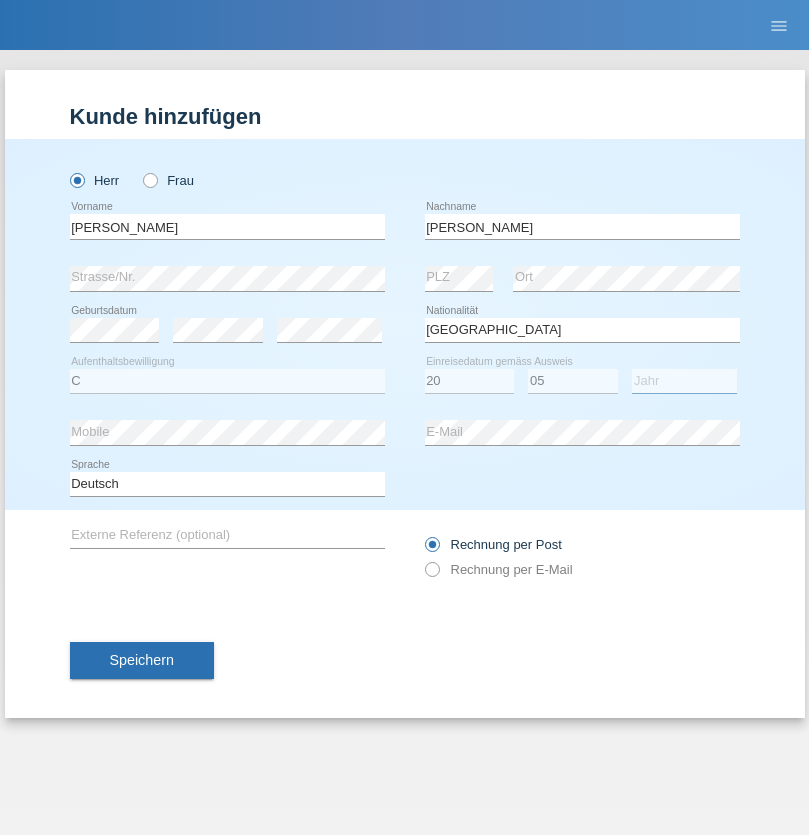 select on "1991" 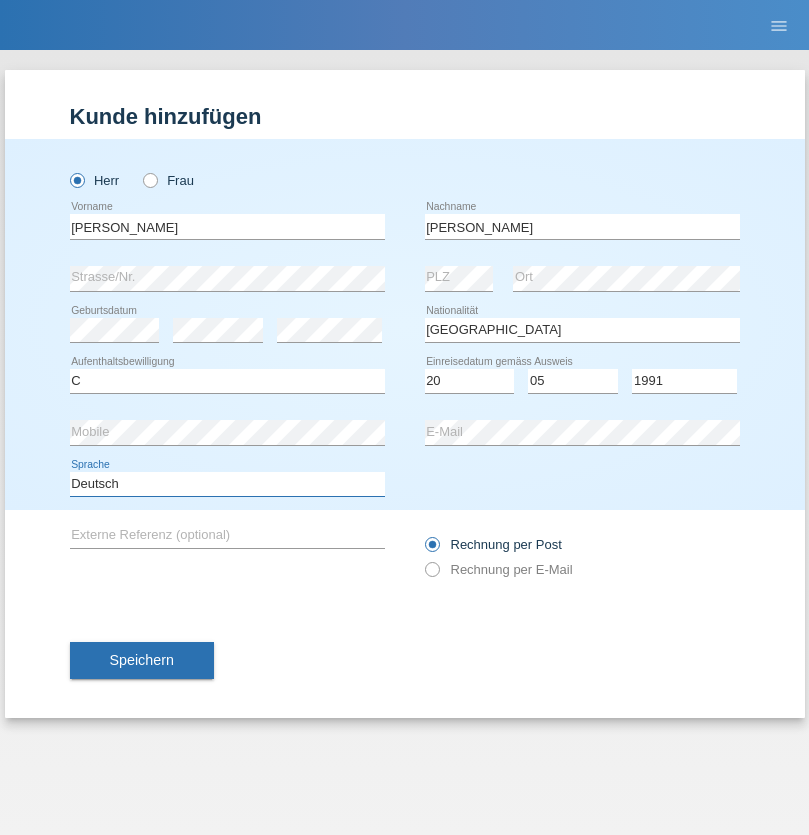 select on "en" 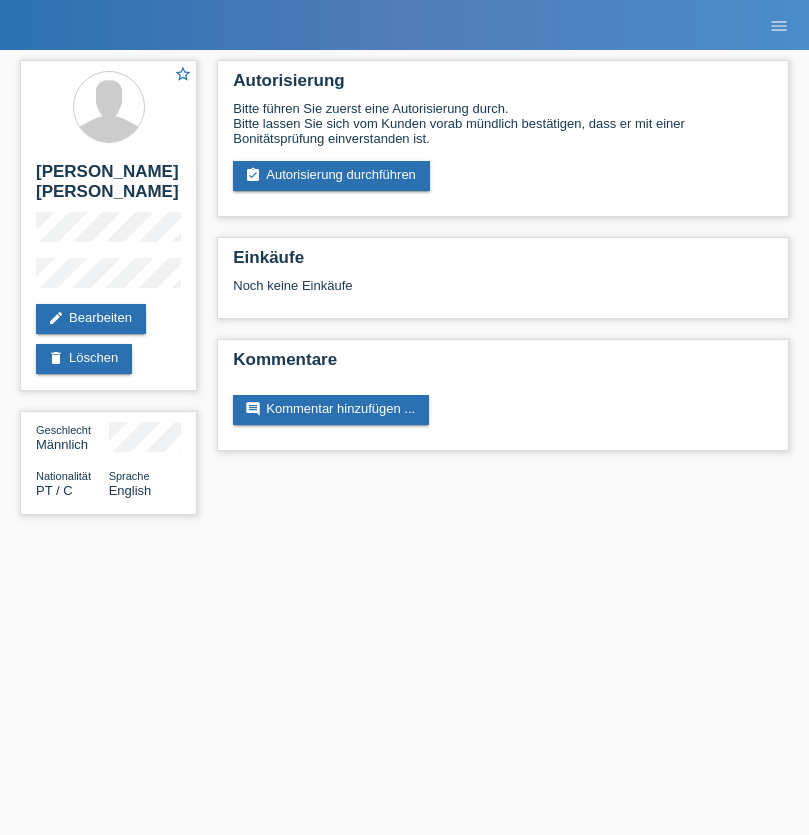 scroll, scrollTop: 0, scrollLeft: 0, axis: both 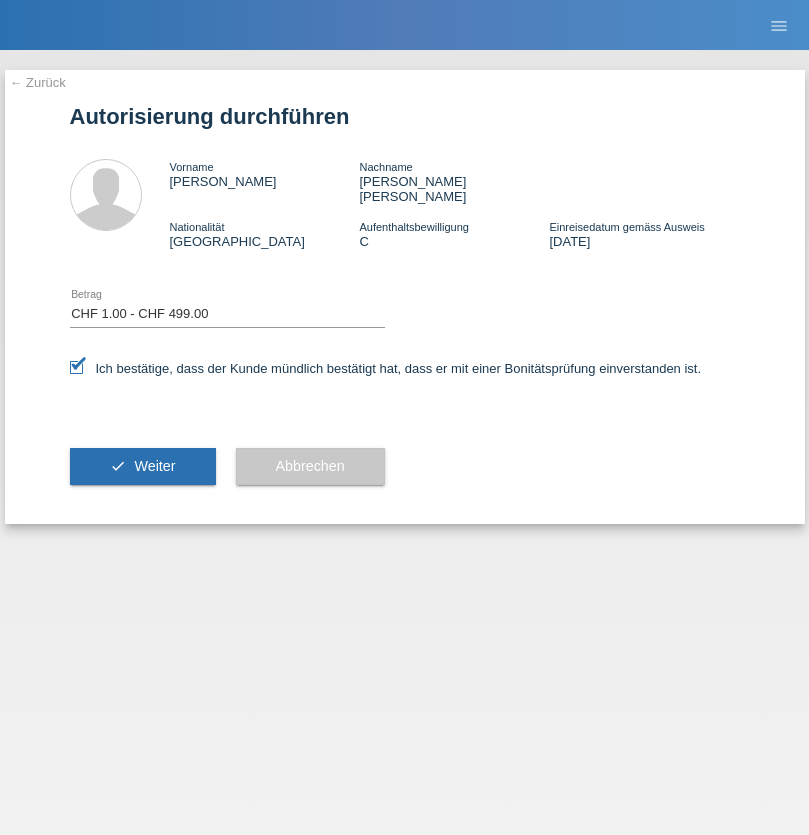 select on "1" 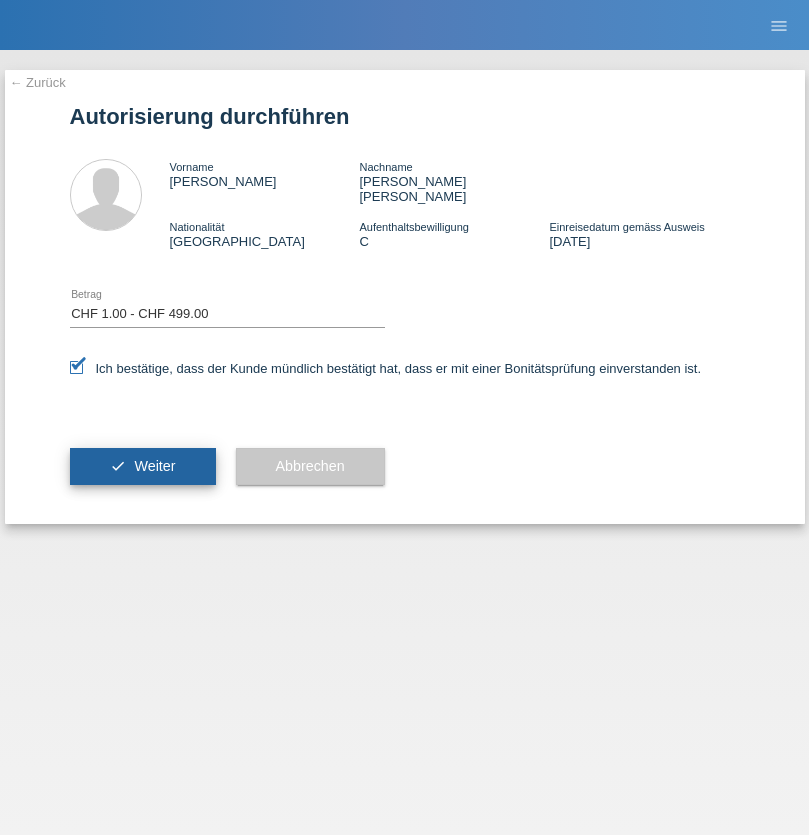 click on "Weiter" at bounding box center (154, 466) 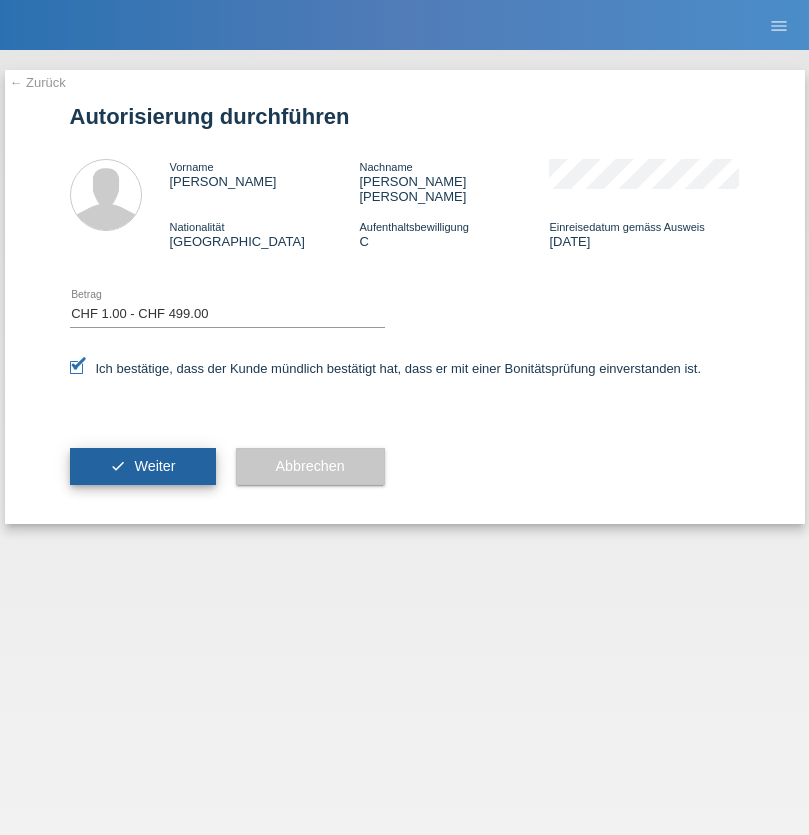 scroll, scrollTop: 0, scrollLeft: 0, axis: both 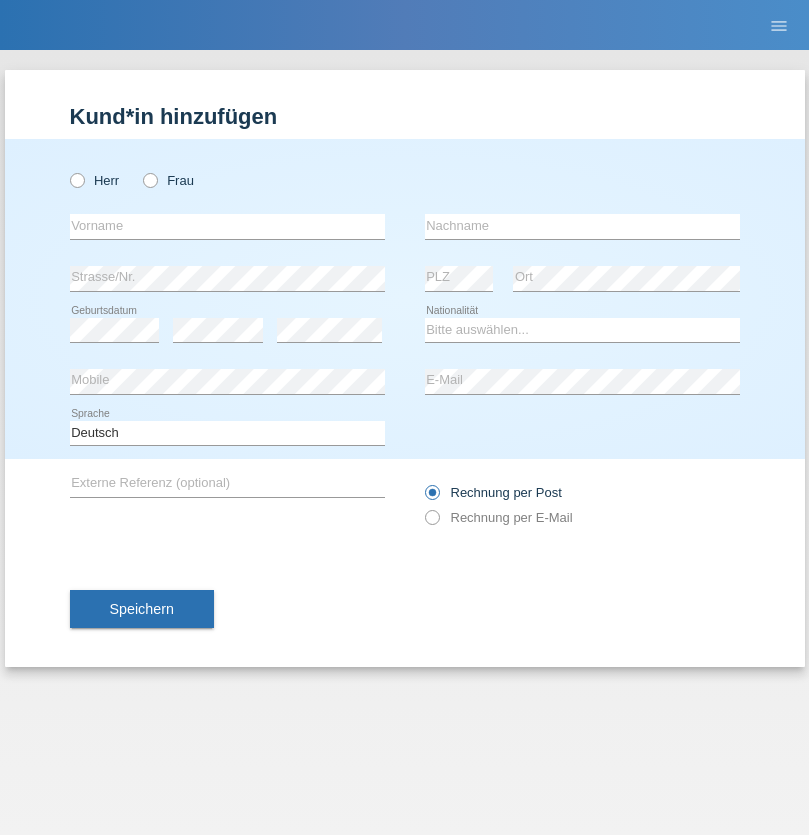 radio on "true" 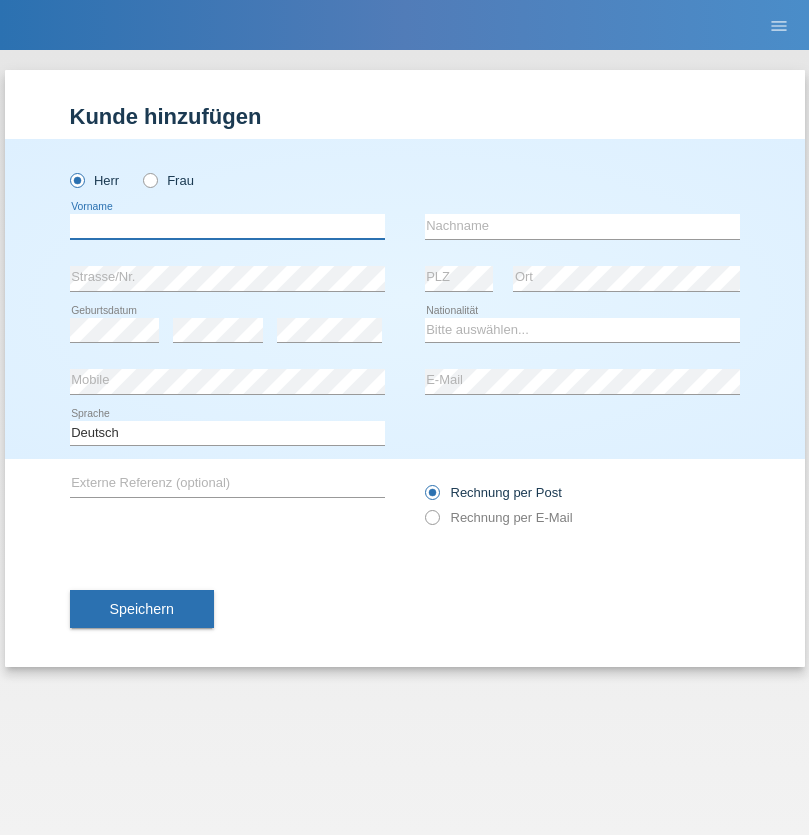 click at bounding box center [227, 226] 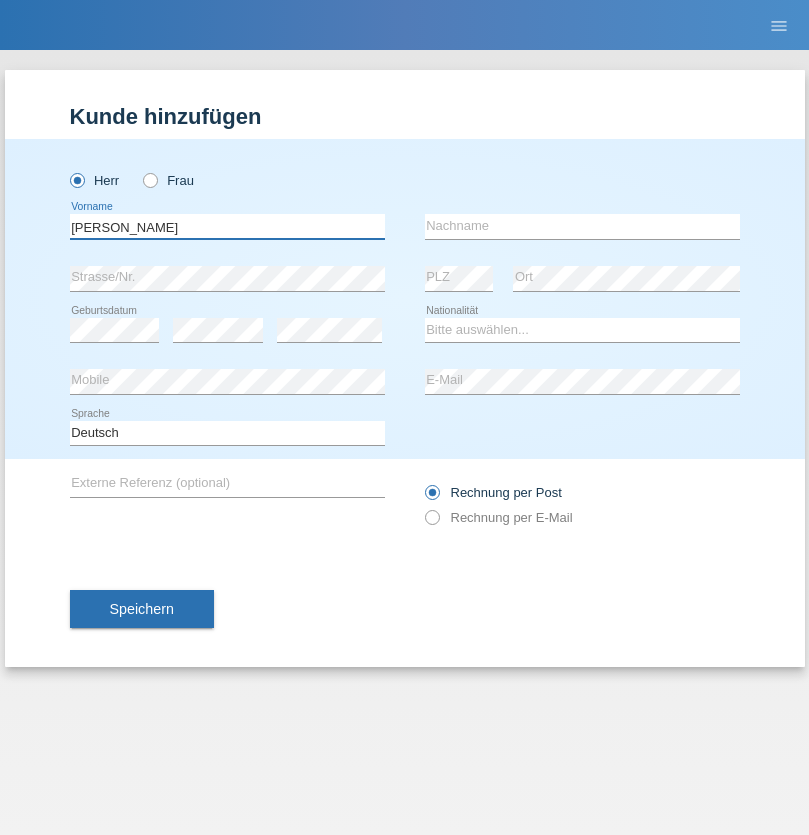 type on "Philippe" 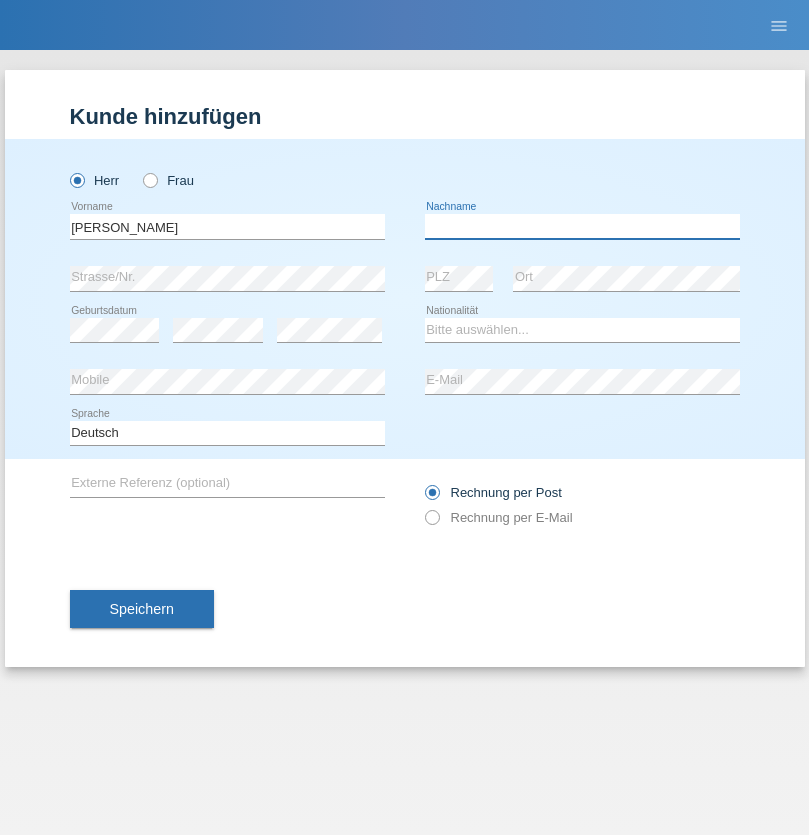 click at bounding box center (582, 226) 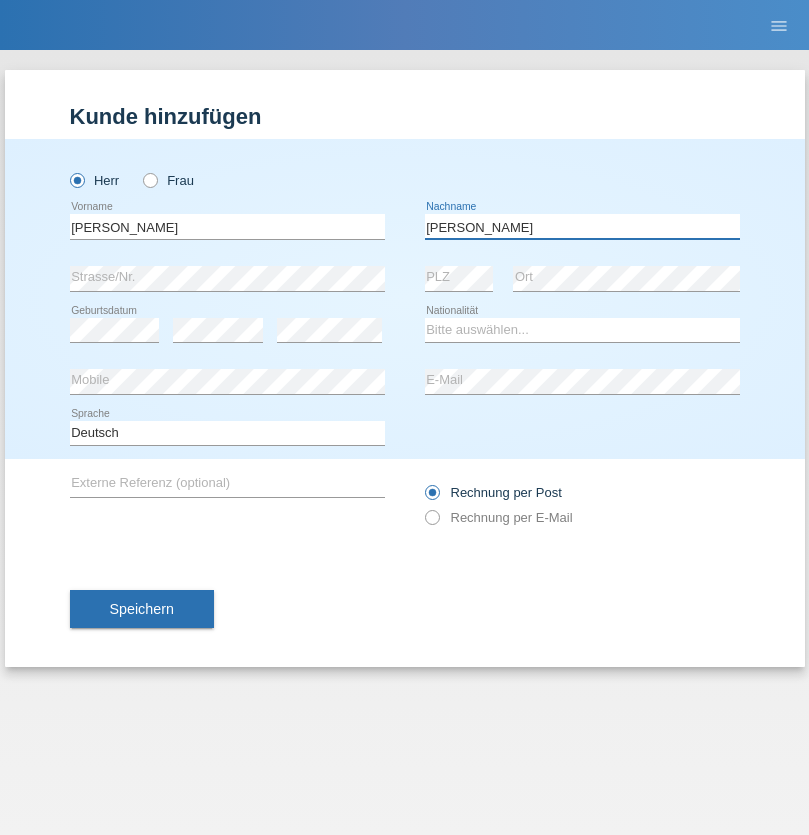 type on "Marc" 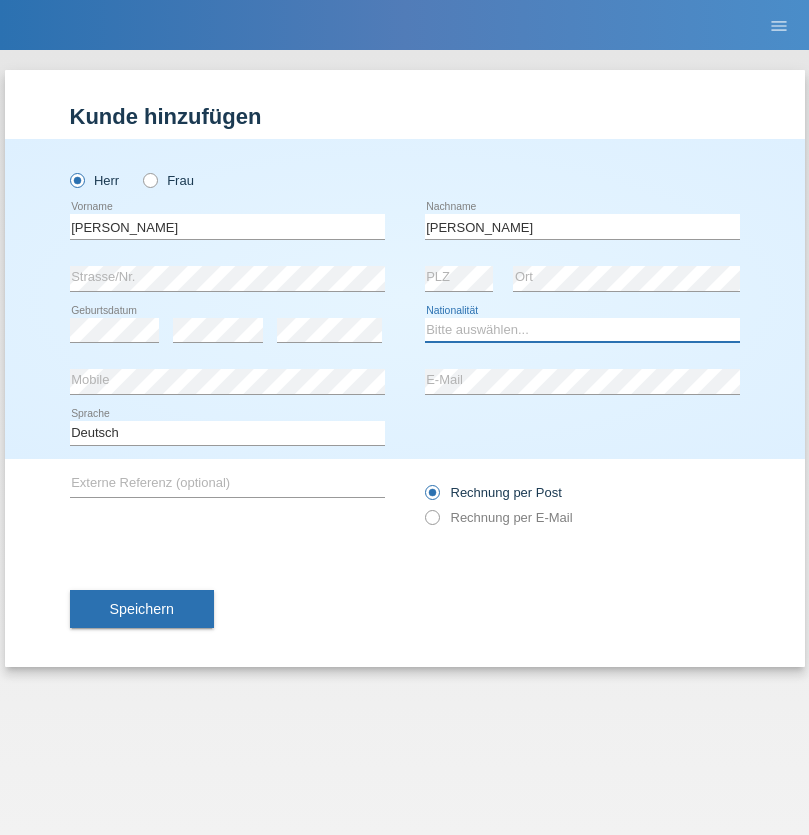 select on "CH" 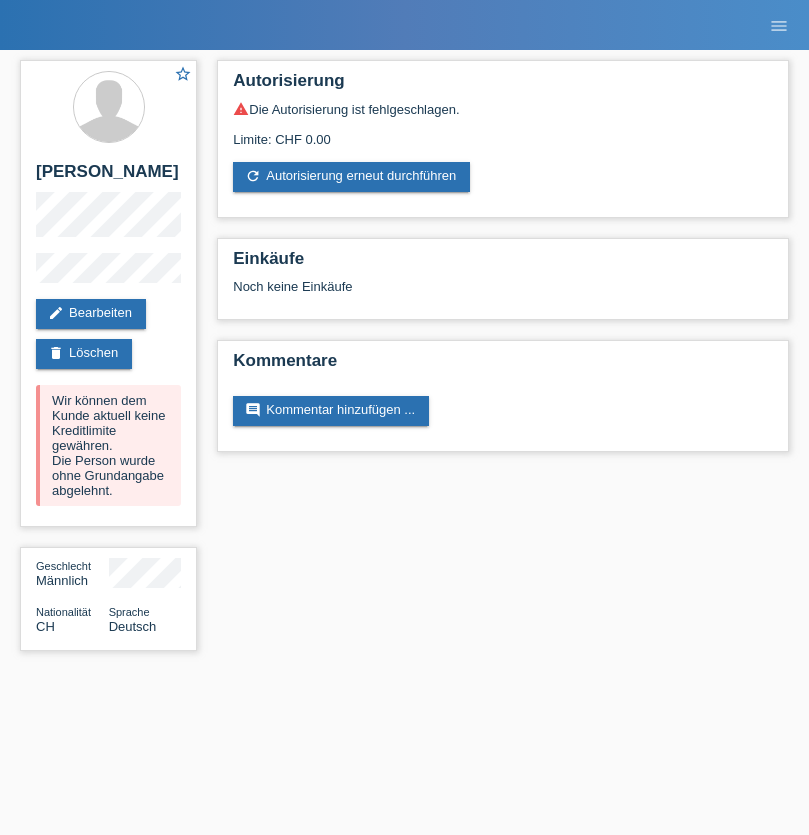 scroll, scrollTop: 0, scrollLeft: 0, axis: both 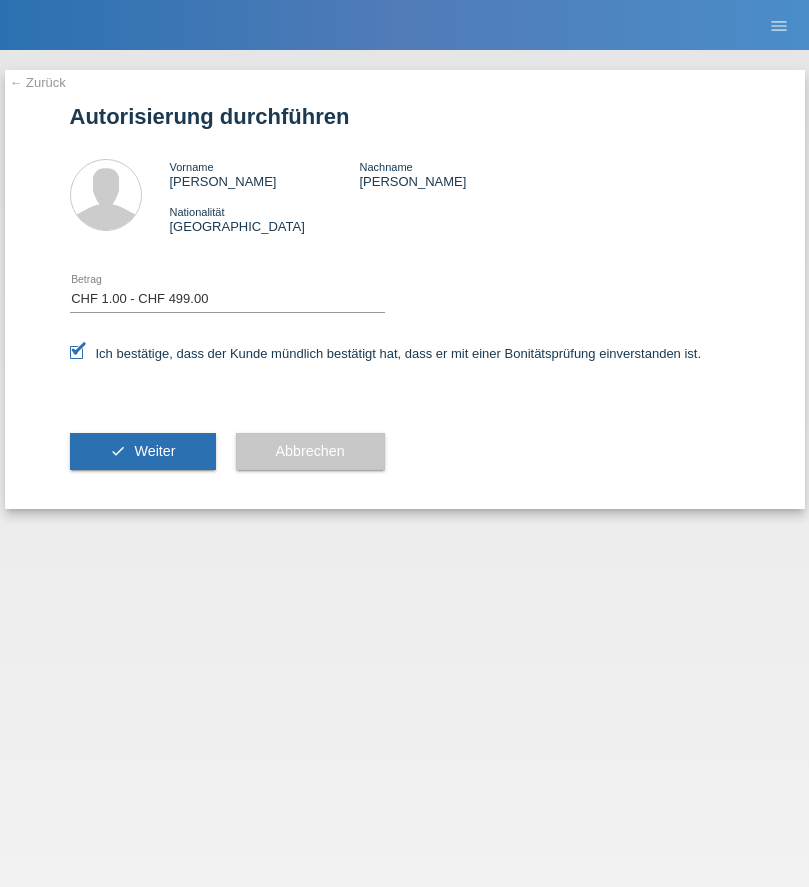 select on "1" 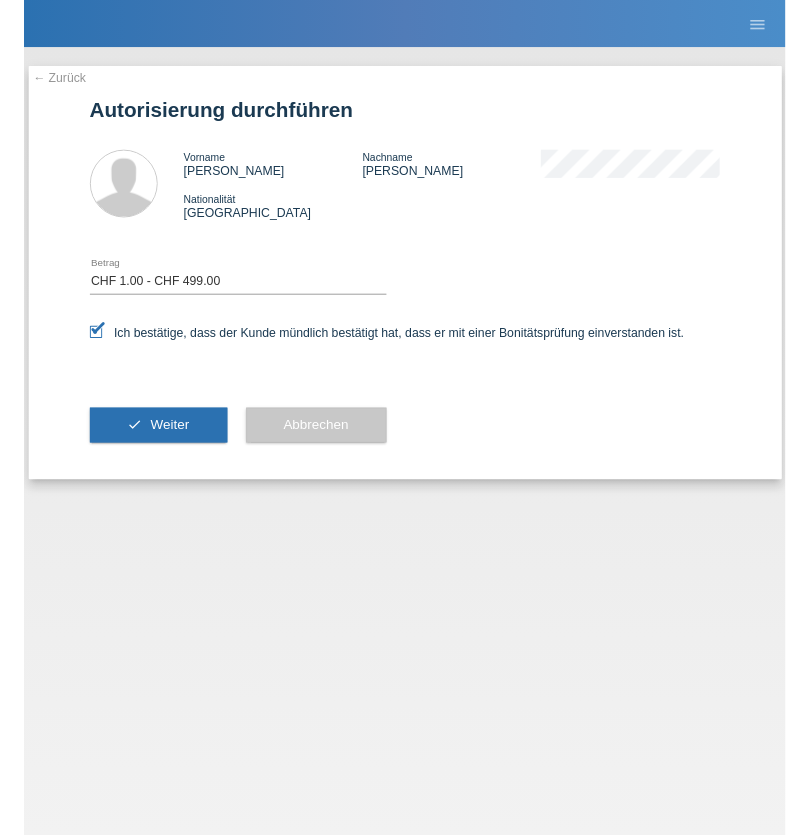 scroll, scrollTop: 0, scrollLeft: 0, axis: both 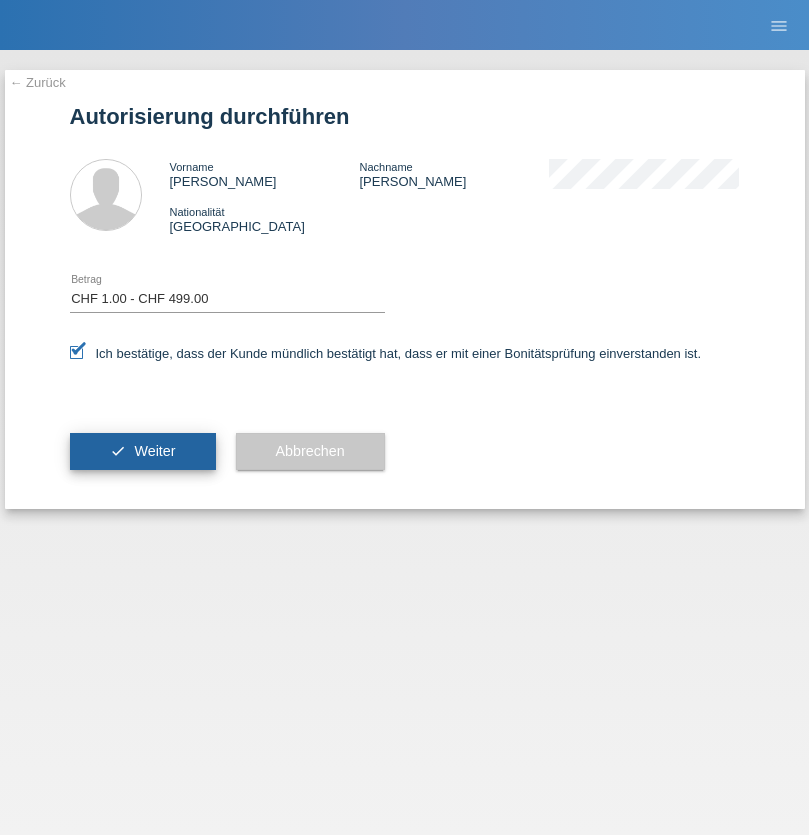 click on "Weiter" at bounding box center (154, 451) 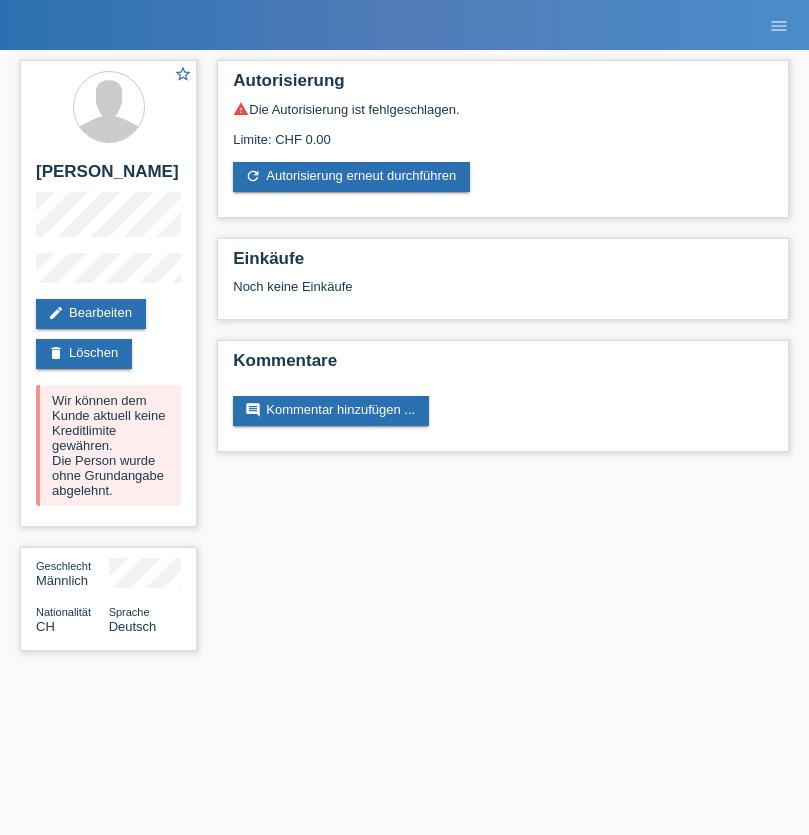 scroll, scrollTop: 0, scrollLeft: 0, axis: both 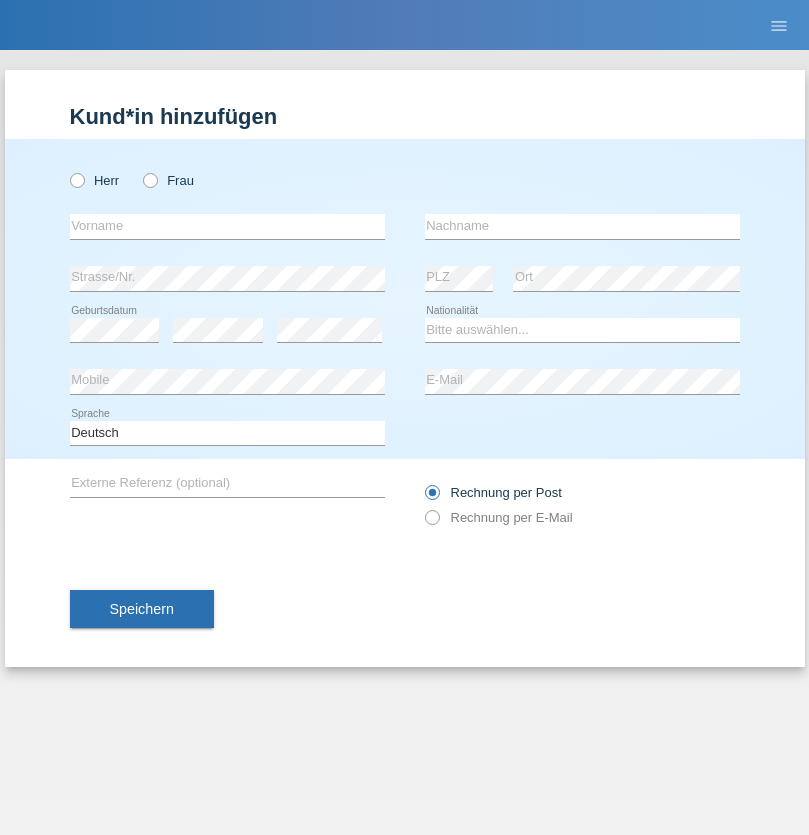 radio on "true" 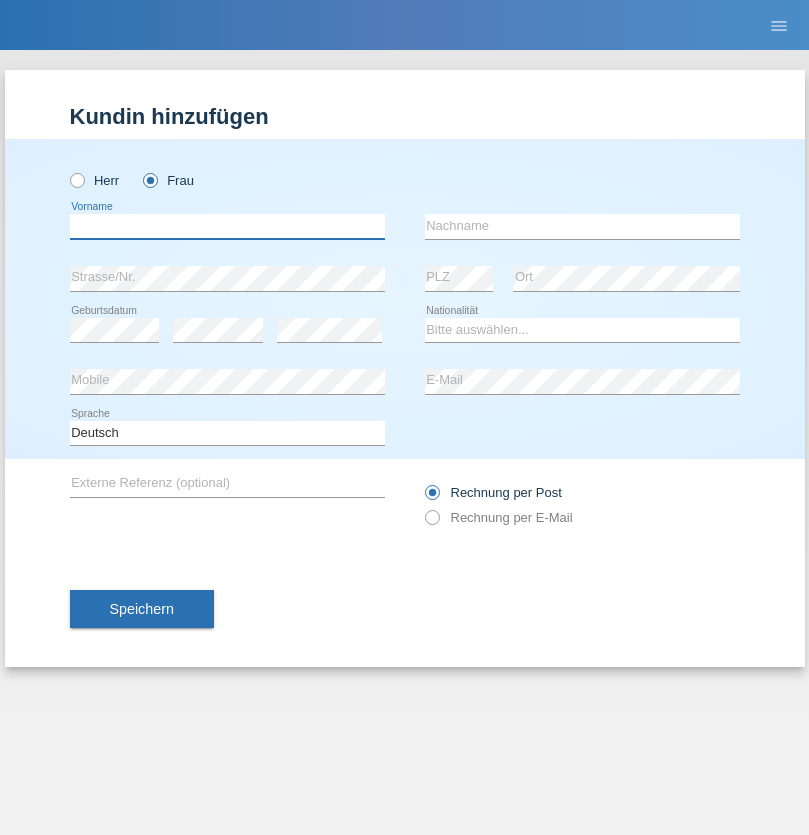 click at bounding box center (227, 226) 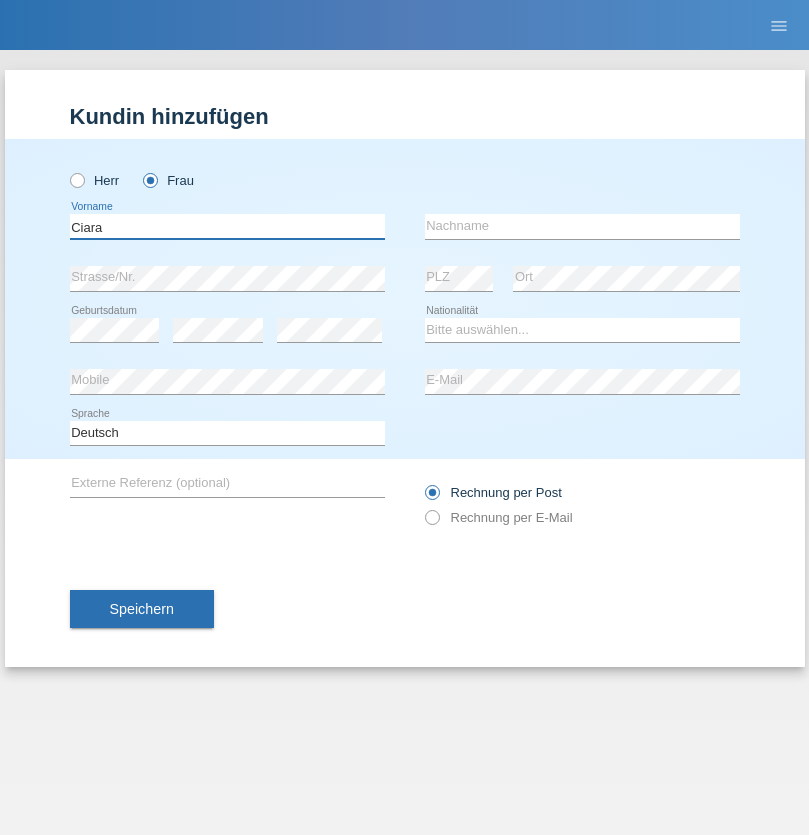 type on "Ciara" 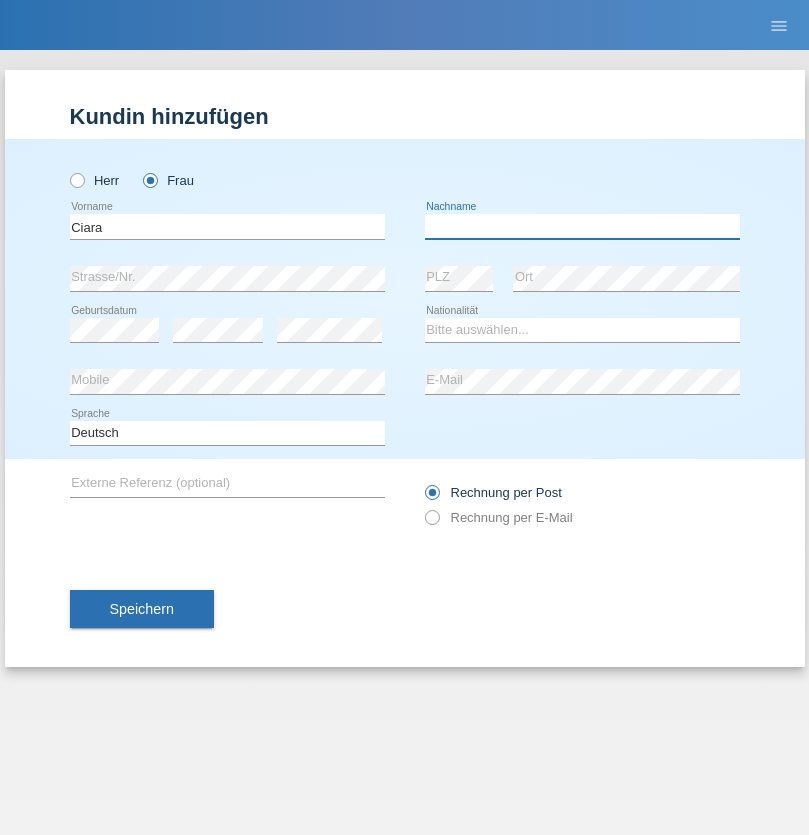 click at bounding box center (582, 226) 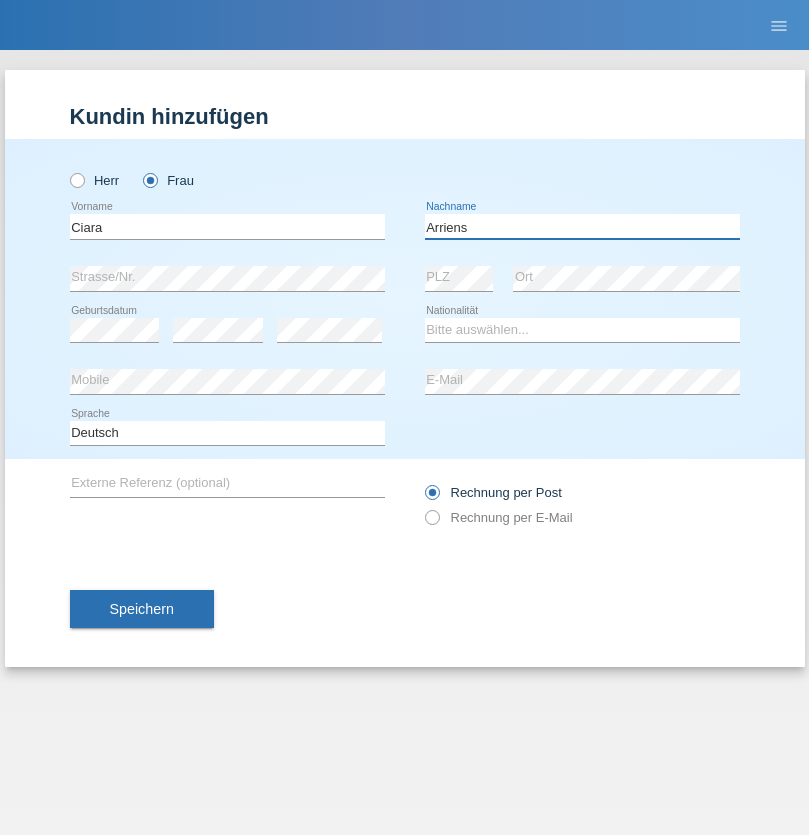 type on "Arriens" 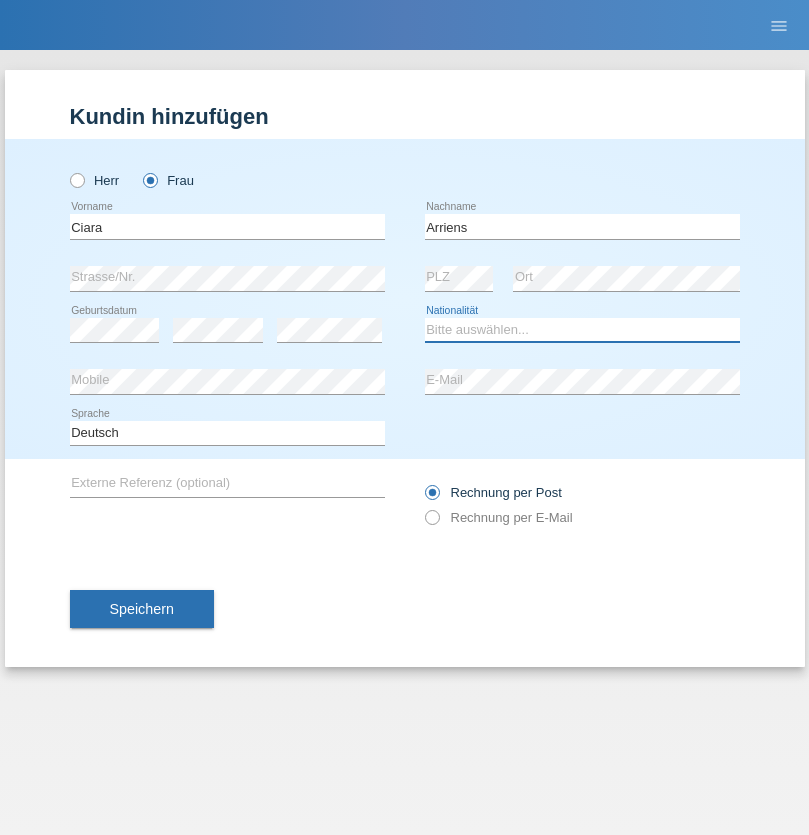 select on "CH" 